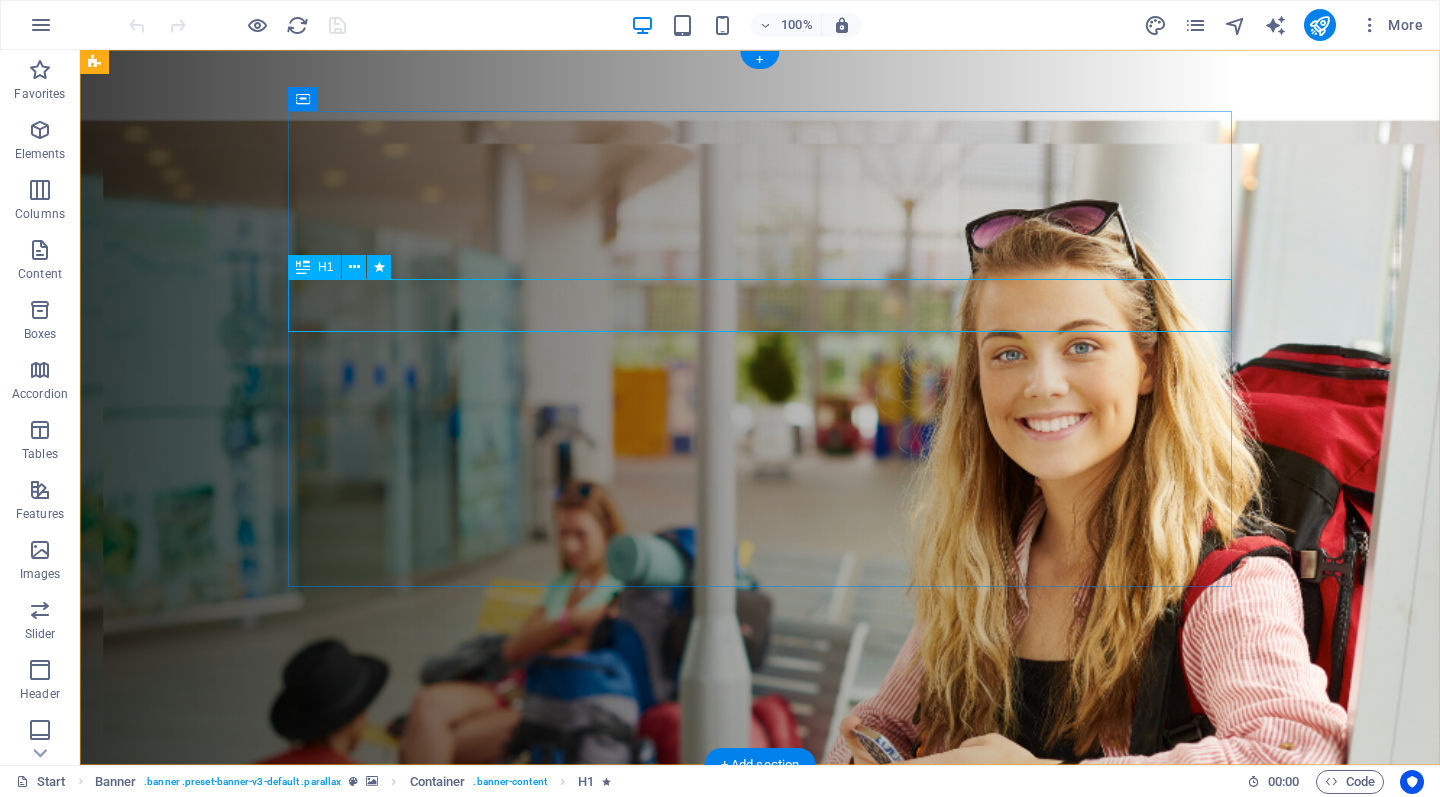 scroll, scrollTop: 0, scrollLeft: 0, axis: both 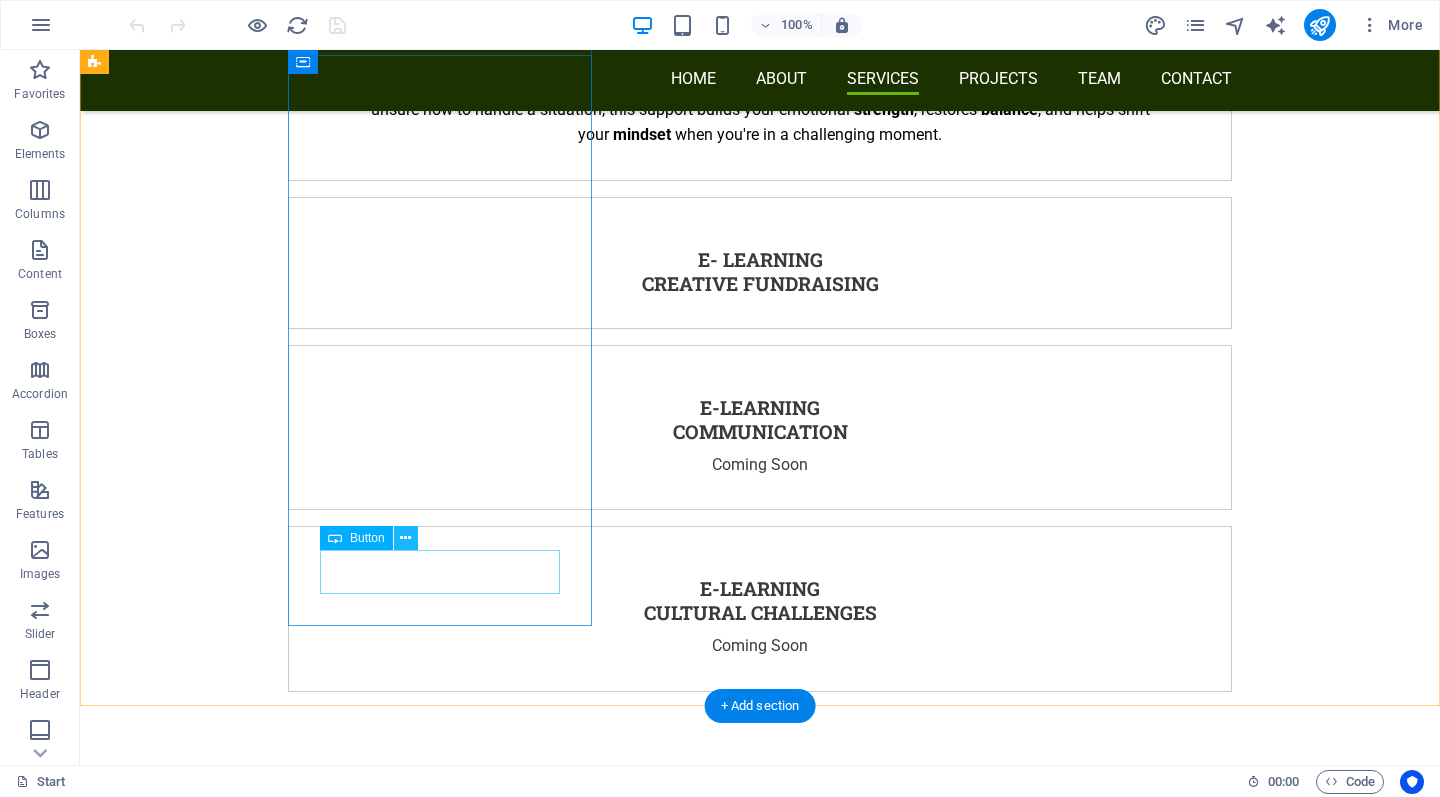 click at bounding box center (405, 538) 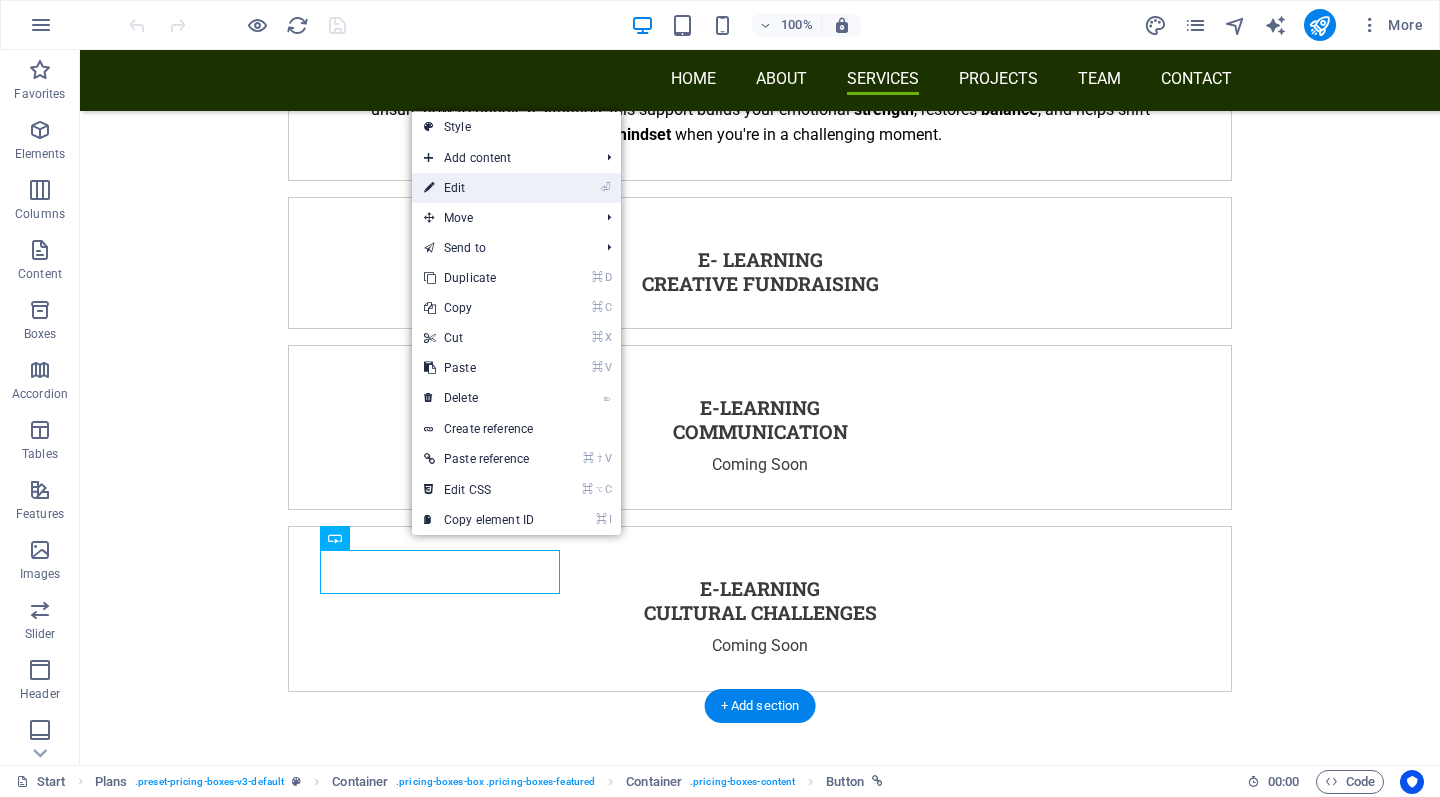 click on "⏎  Edit" at bounding box center [479, 188] 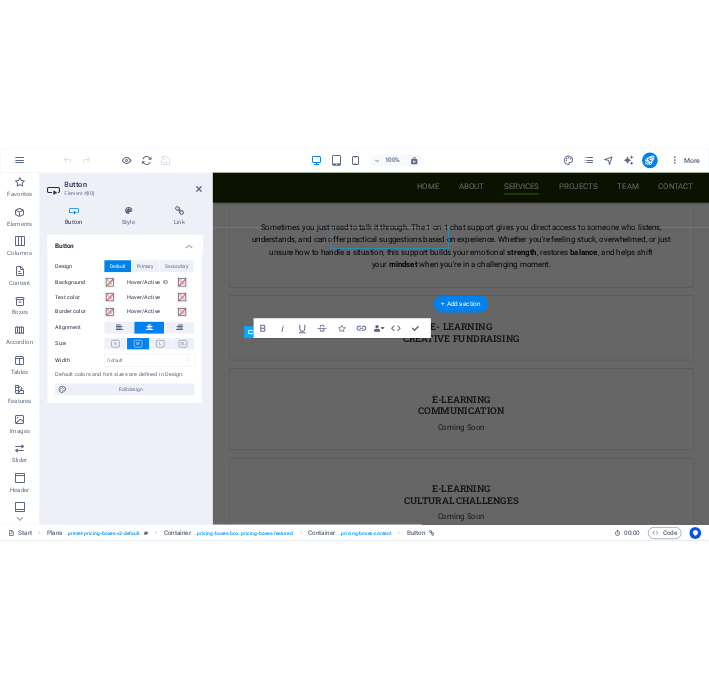 scroll, scrollTop: 5466, scrollLeft: 0, axis: vertical 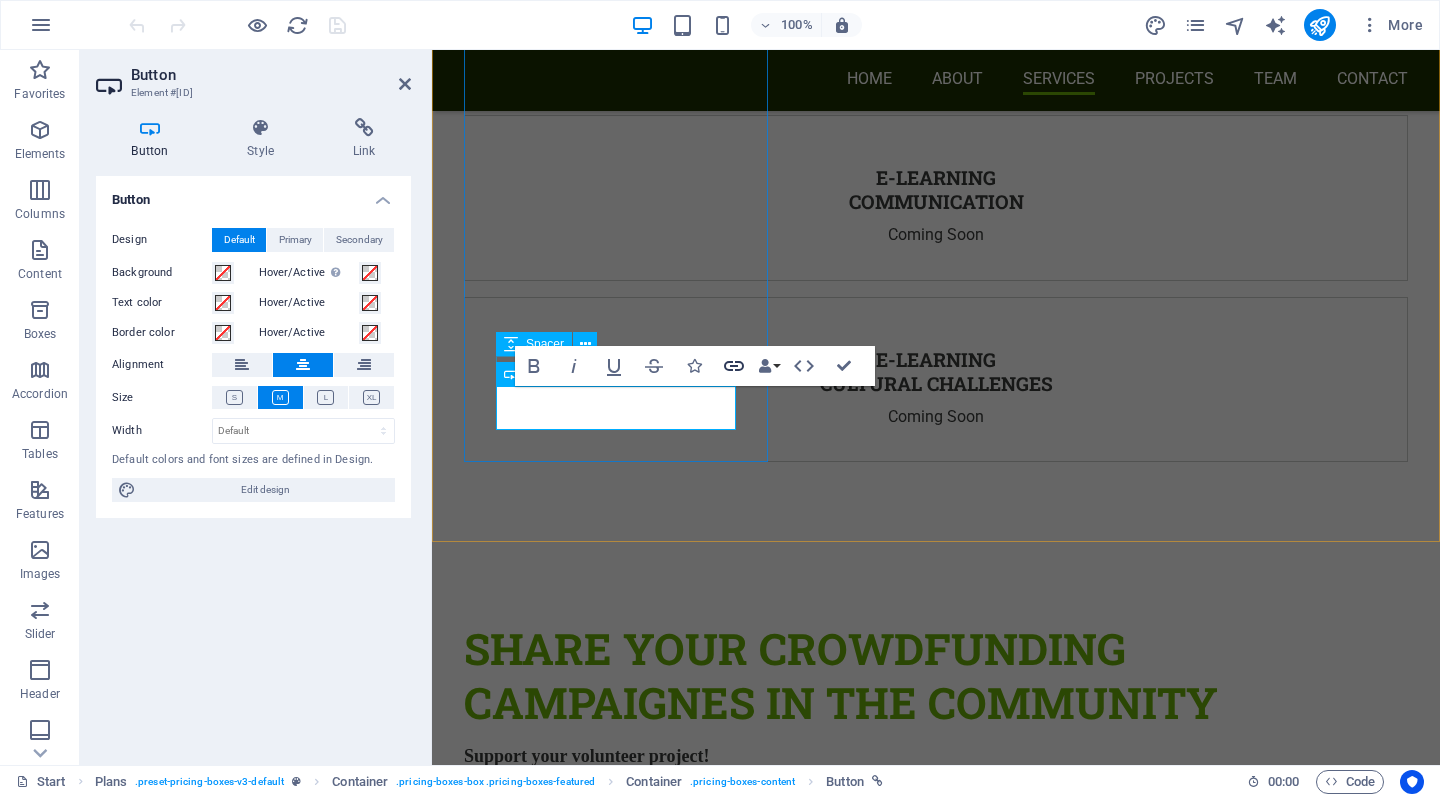 click 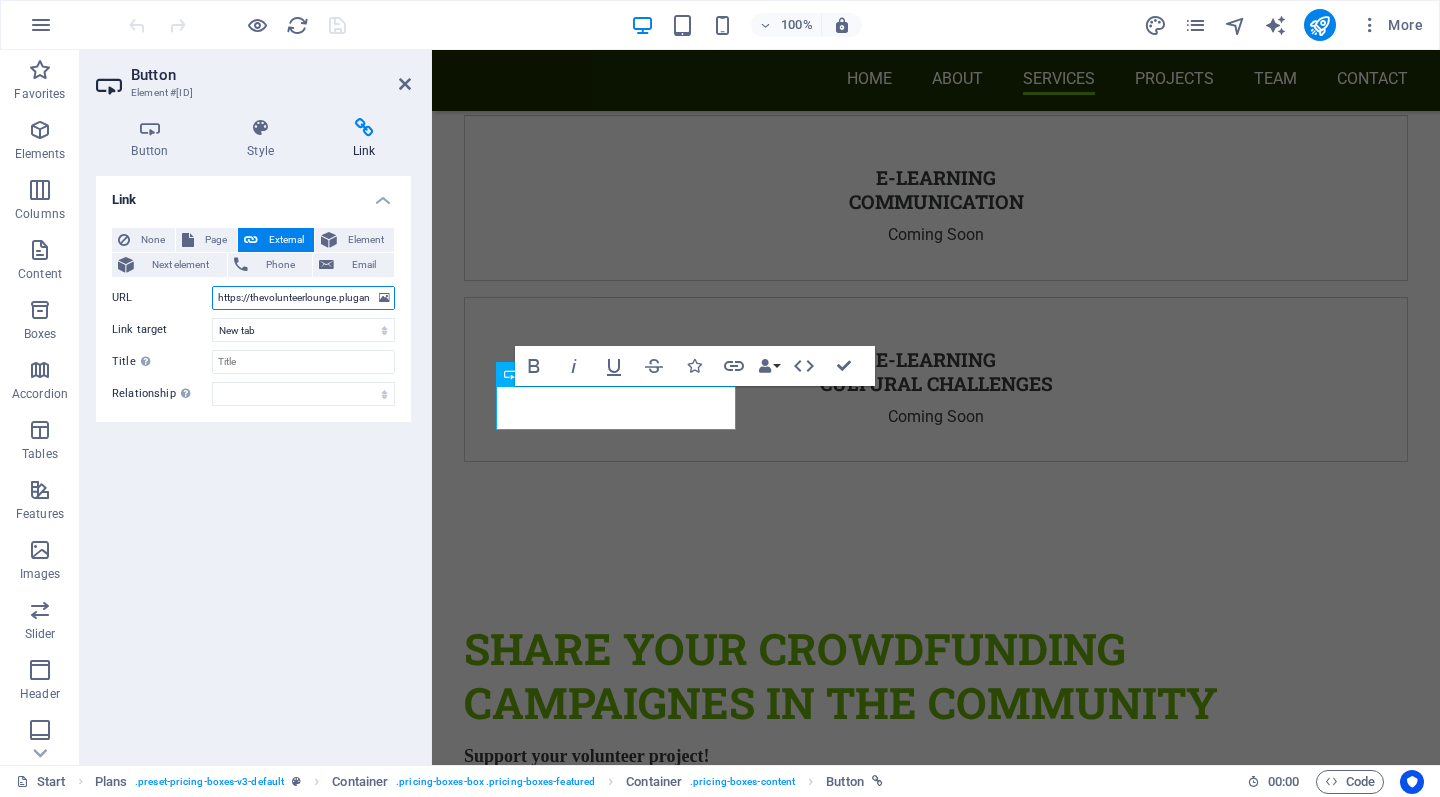 click on "https://thevolunteerlounge.plugandpay.com/checkout/creative-fundraising" at bounding box center [303, 298] 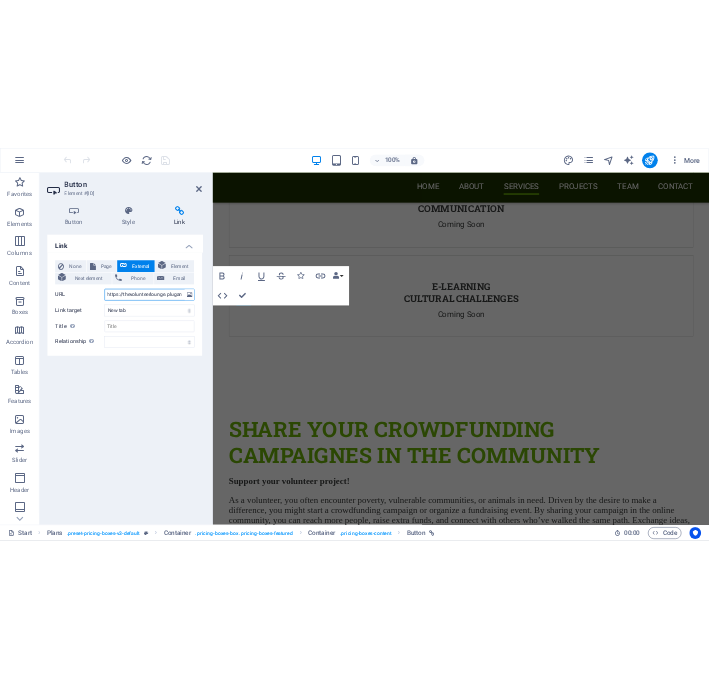 scroll, scrollTop: 9585, scrollLeft: 0, axis: vertical 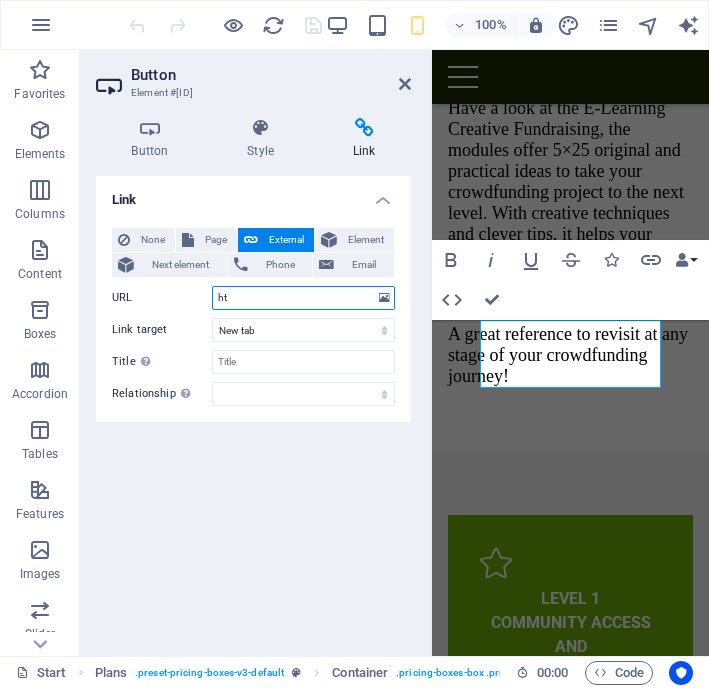 type on "h" 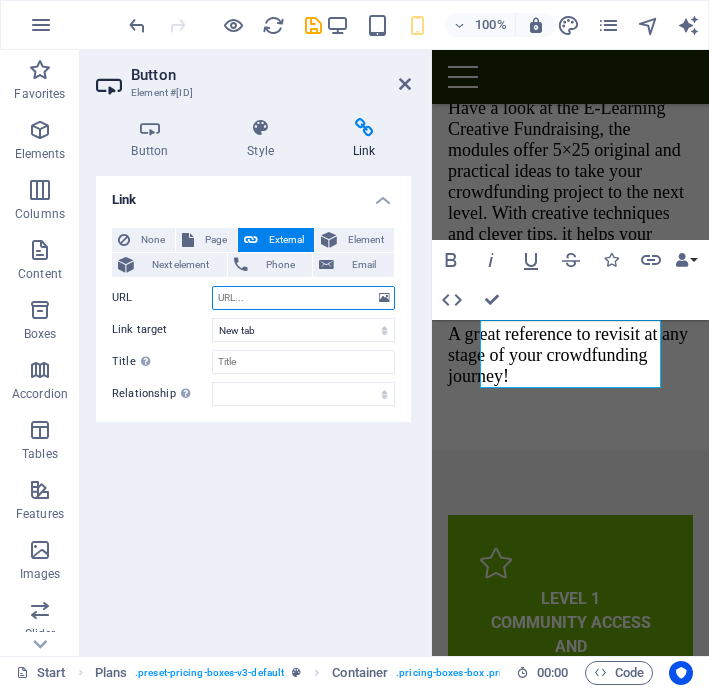 click on "URL" at bounding box center (303, 298) 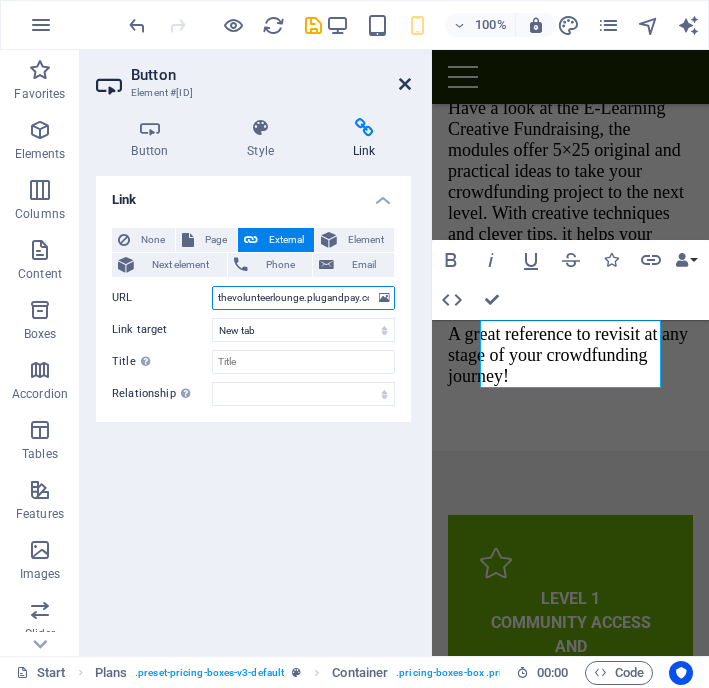 type on "thevolunteerlounge.plugandpay.com/creative-fundraising-ai-gbj2o" 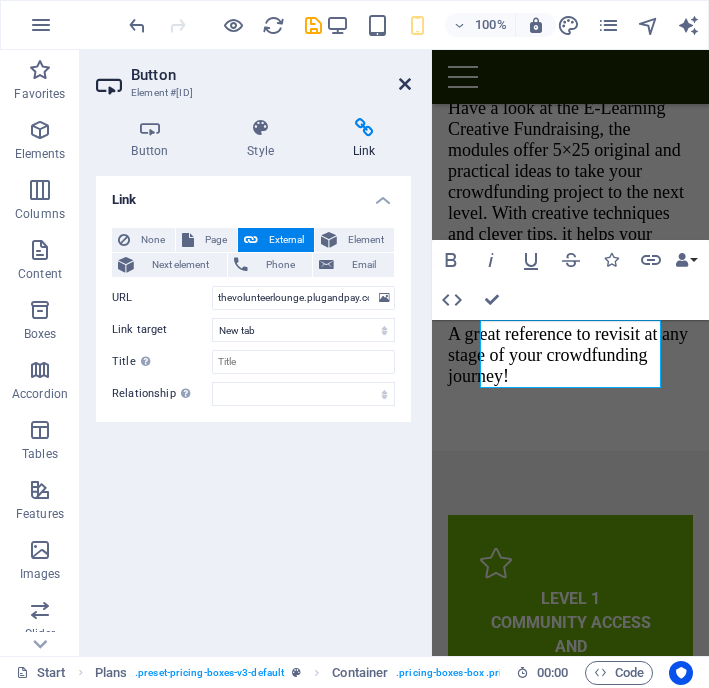 click at bounding box center (405, 84) 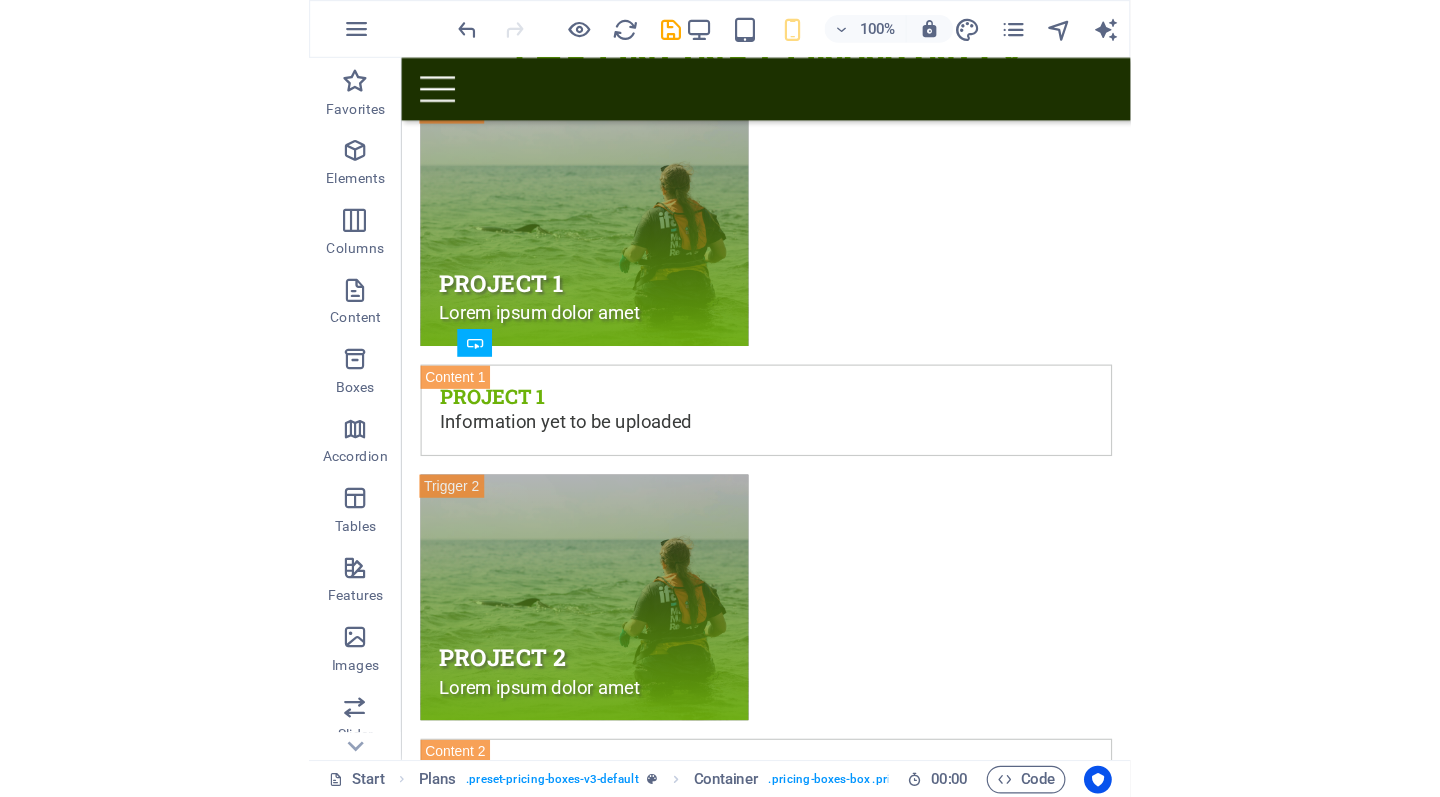 scroll, scrollTop: 6569, scrollLeft: 0, axis: vertical 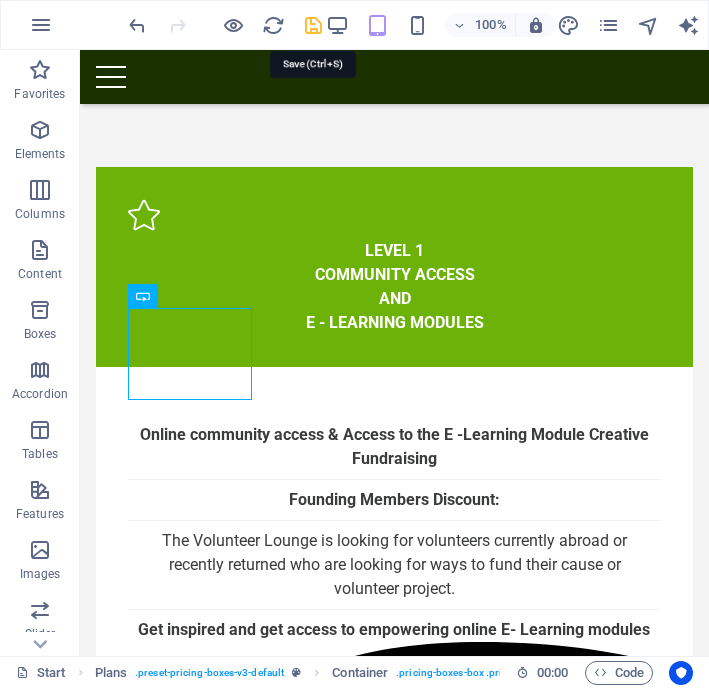 click at bounding box center (313, 25) 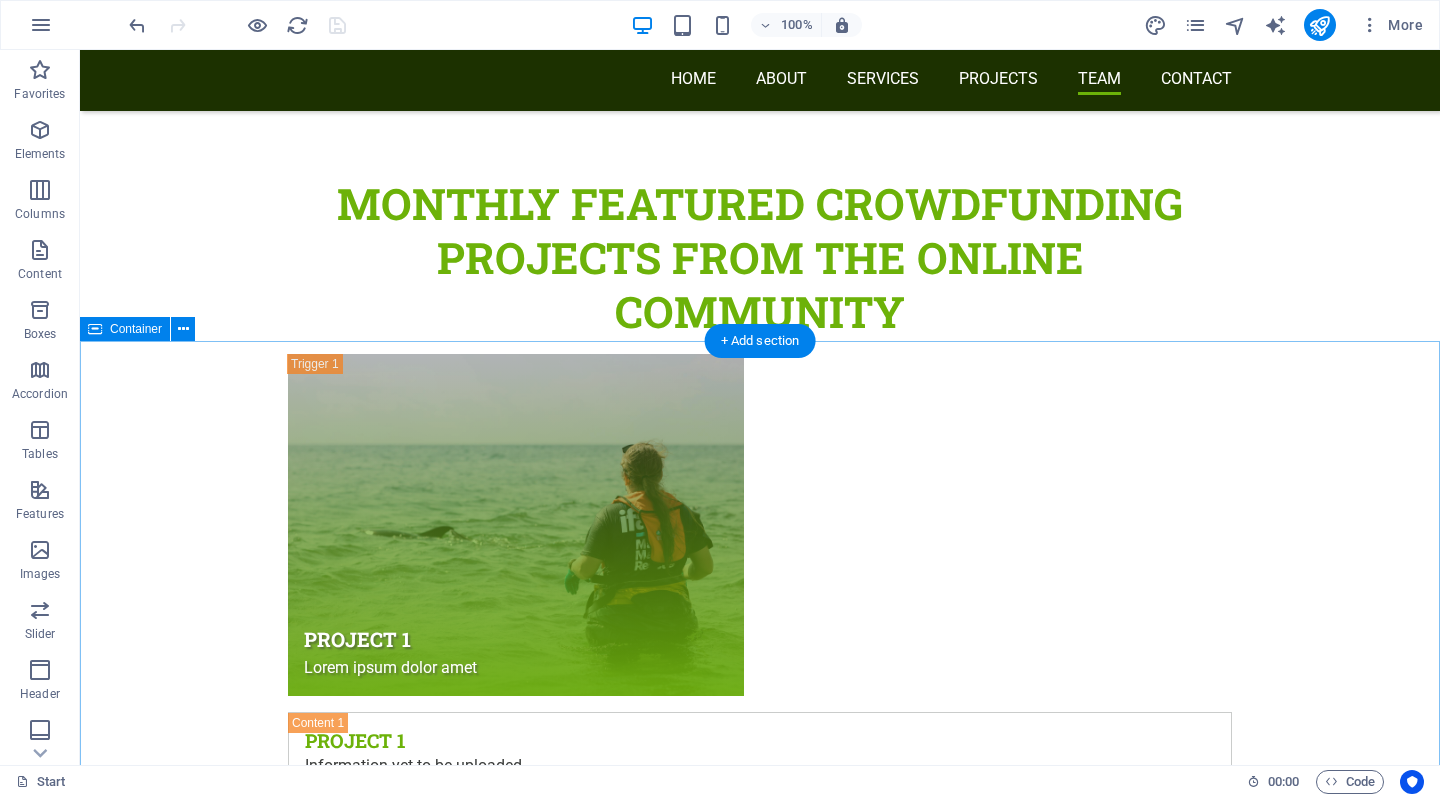 scroll, scrollTop: 9391, scrollLeft: 0, axis: vertical 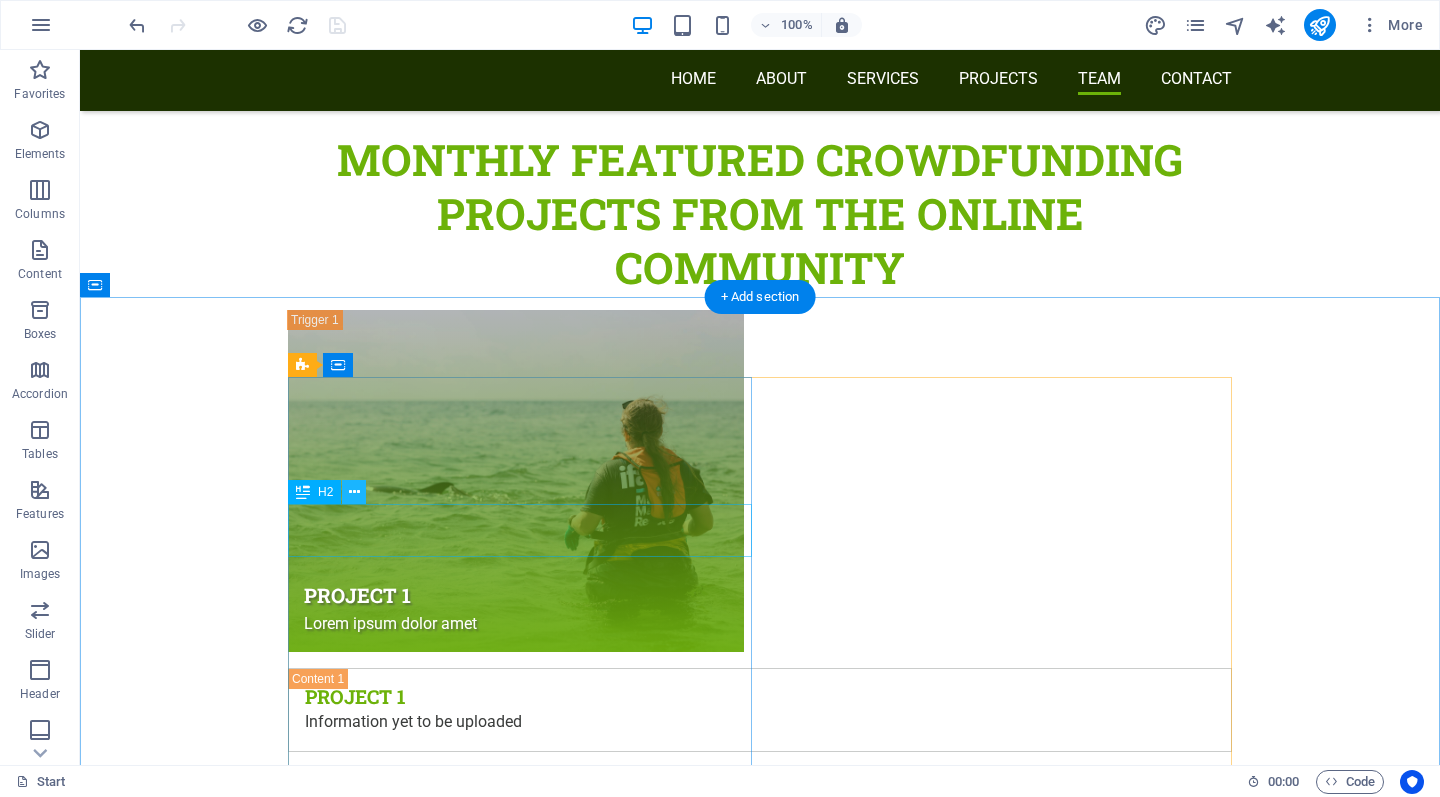 click at bounding box center (354, 492) 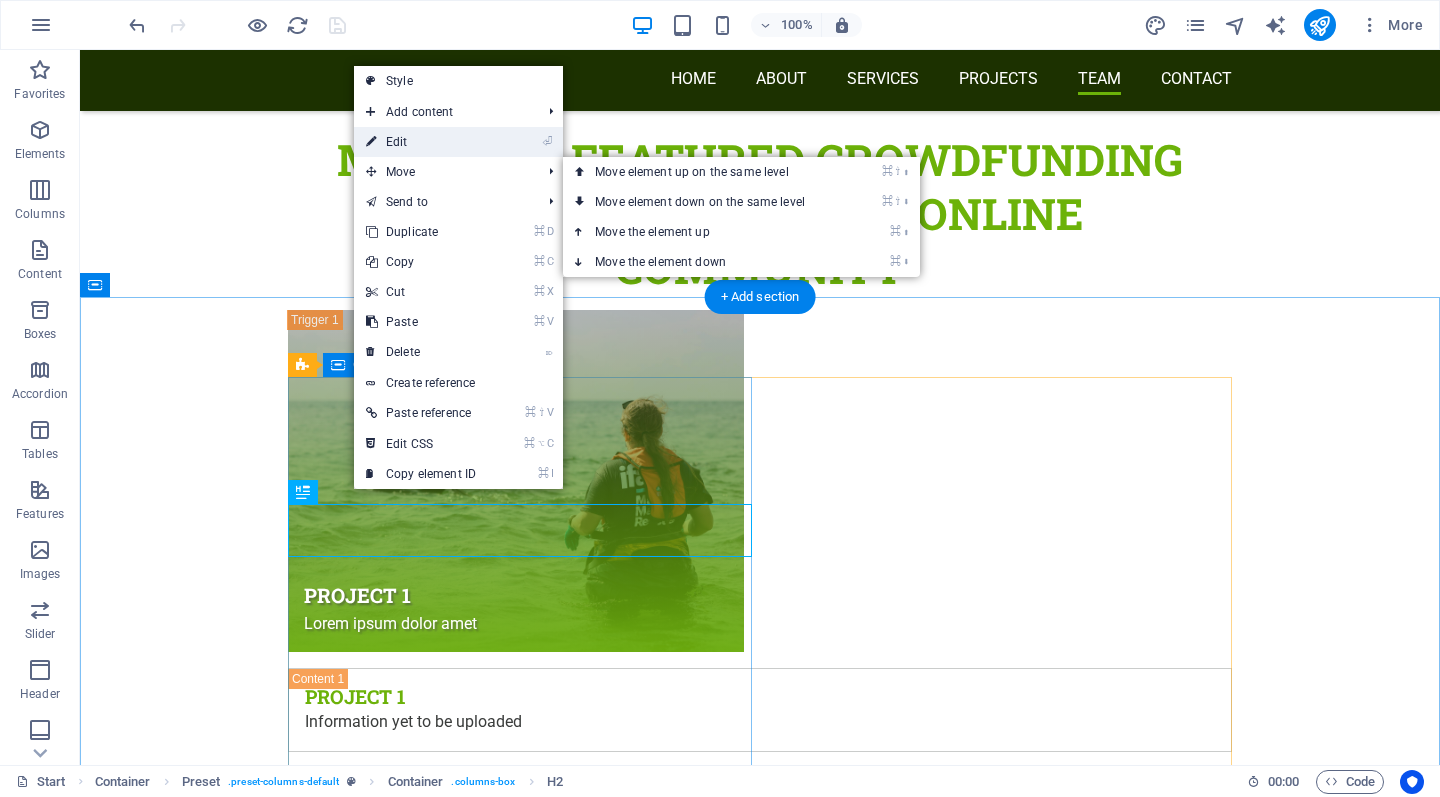 click on "⏎  Edit" at bounding box center (421, 142) 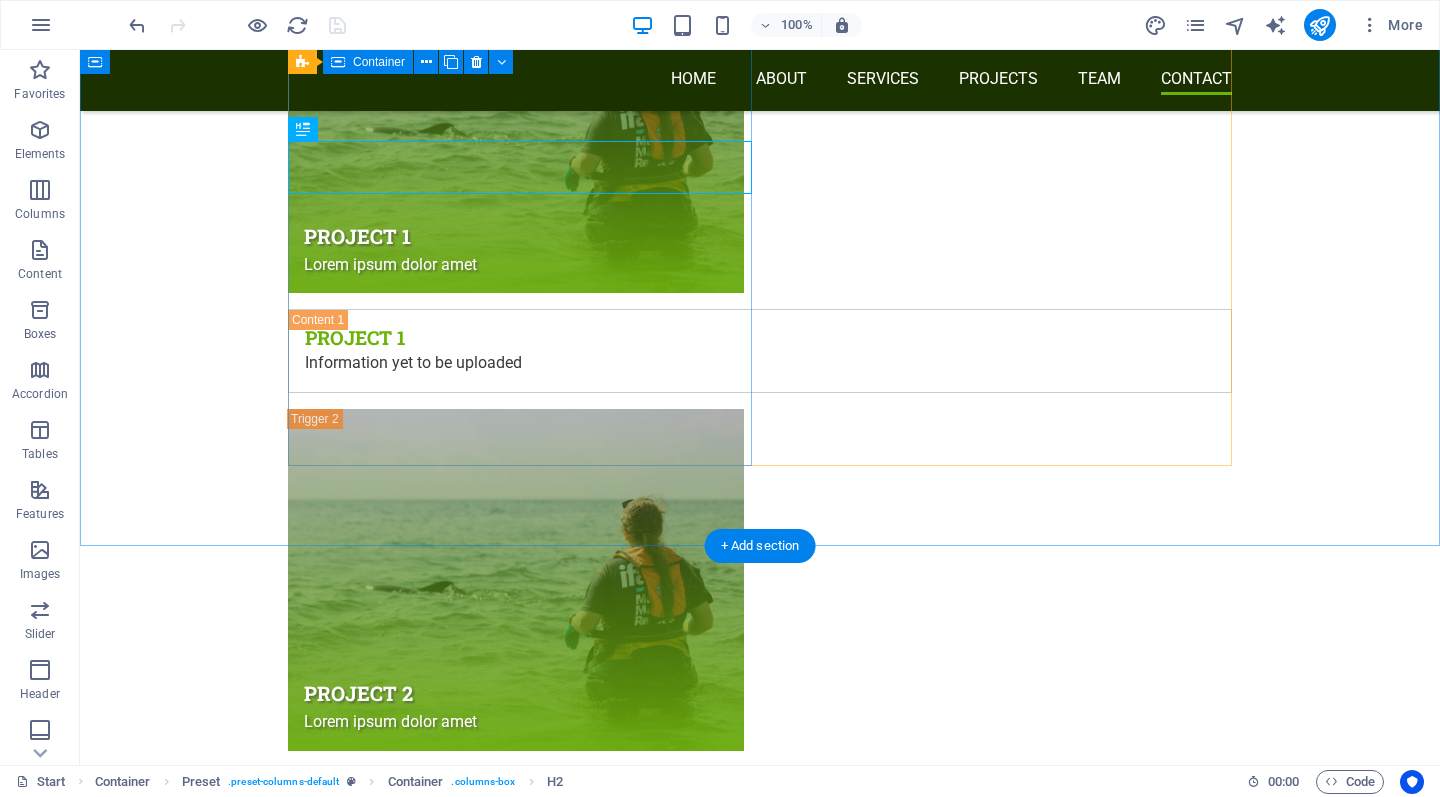 scroll, scrollTop: 9727, scrollLeft: 0, axis: vertical 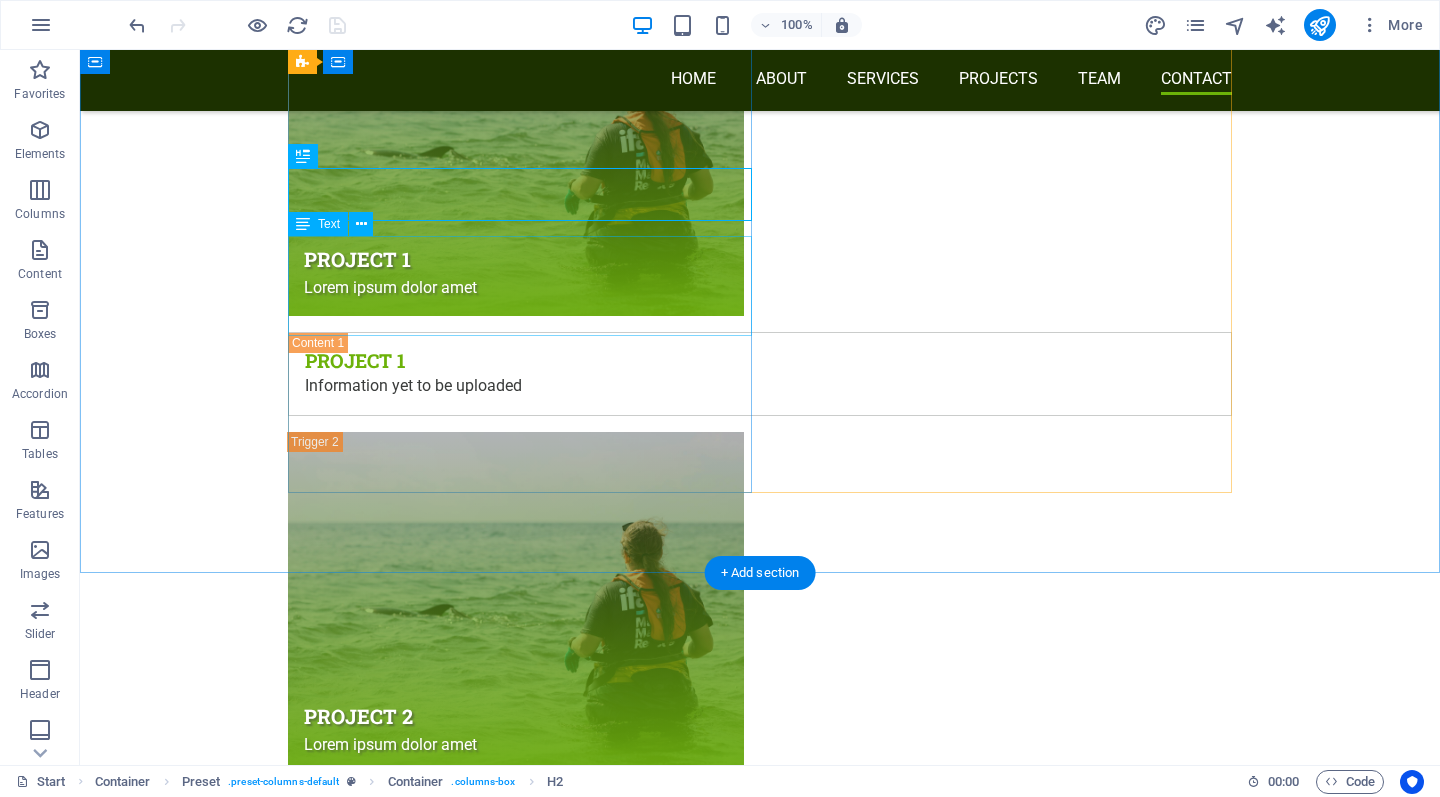 click on "Contact Rosalien if you have questions about the community, the E learning, the Private Support Chats and more!" at bounding box center [760, 5390] 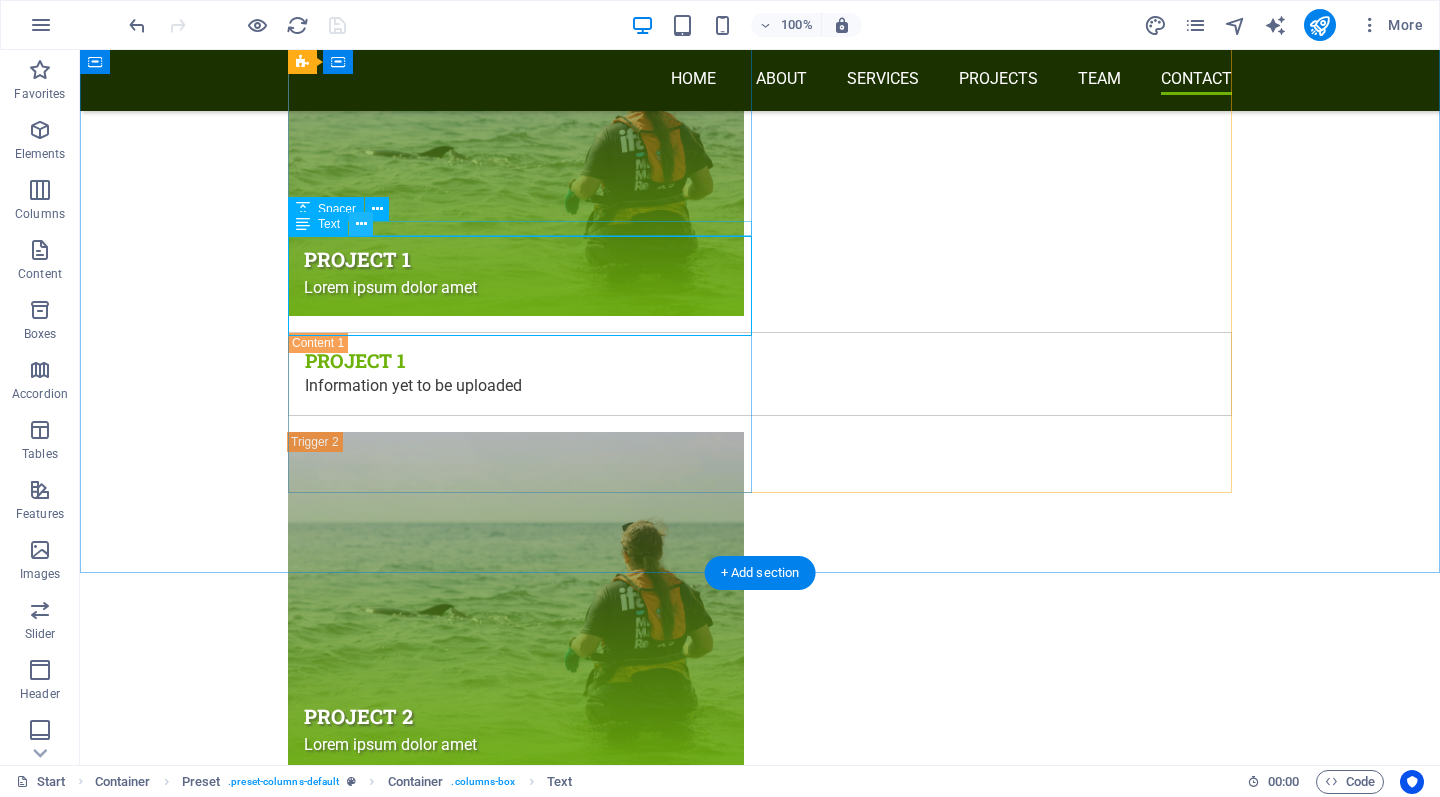 click at bounding box center [361, 224] 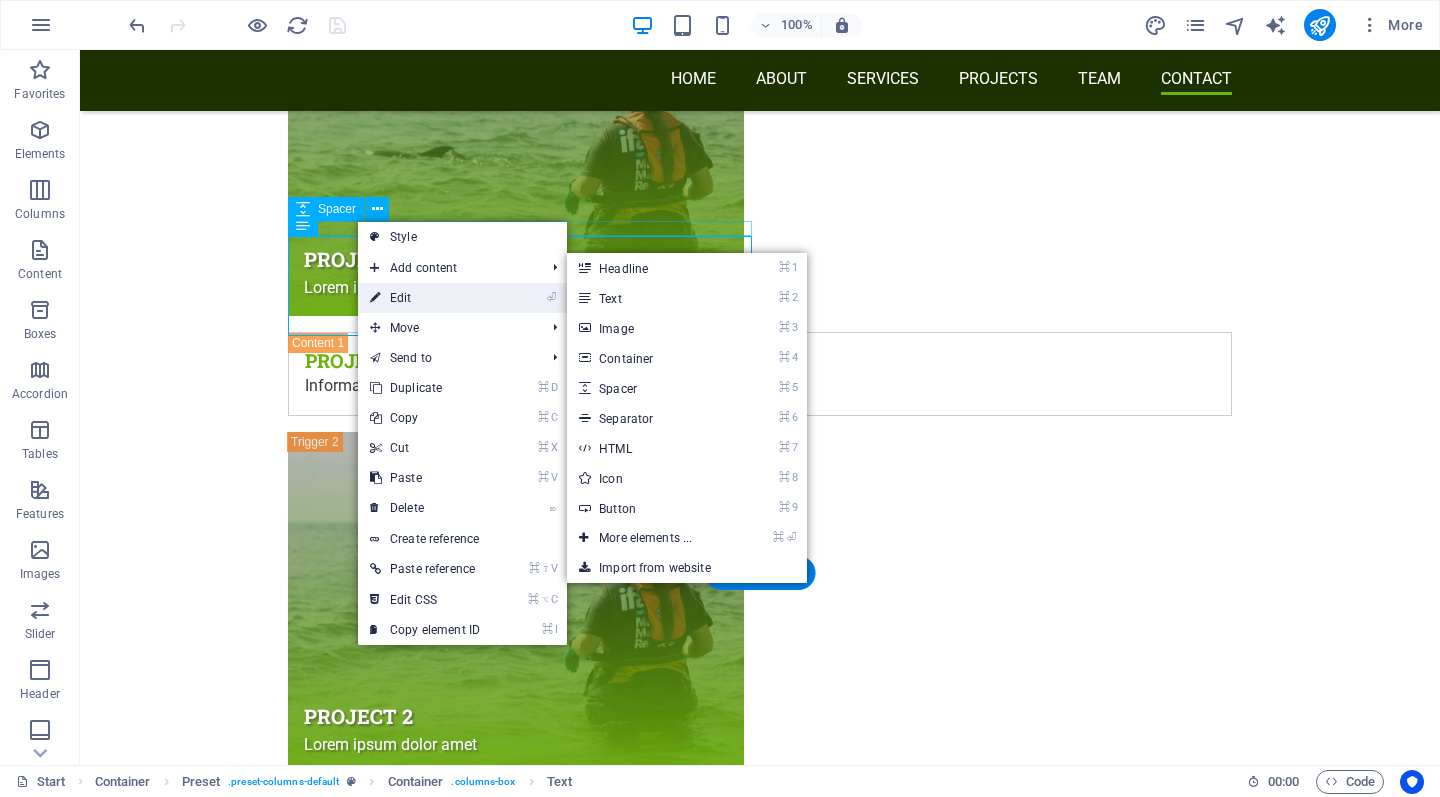 click on "⏎  Edit" at bounding box center (425, 298) 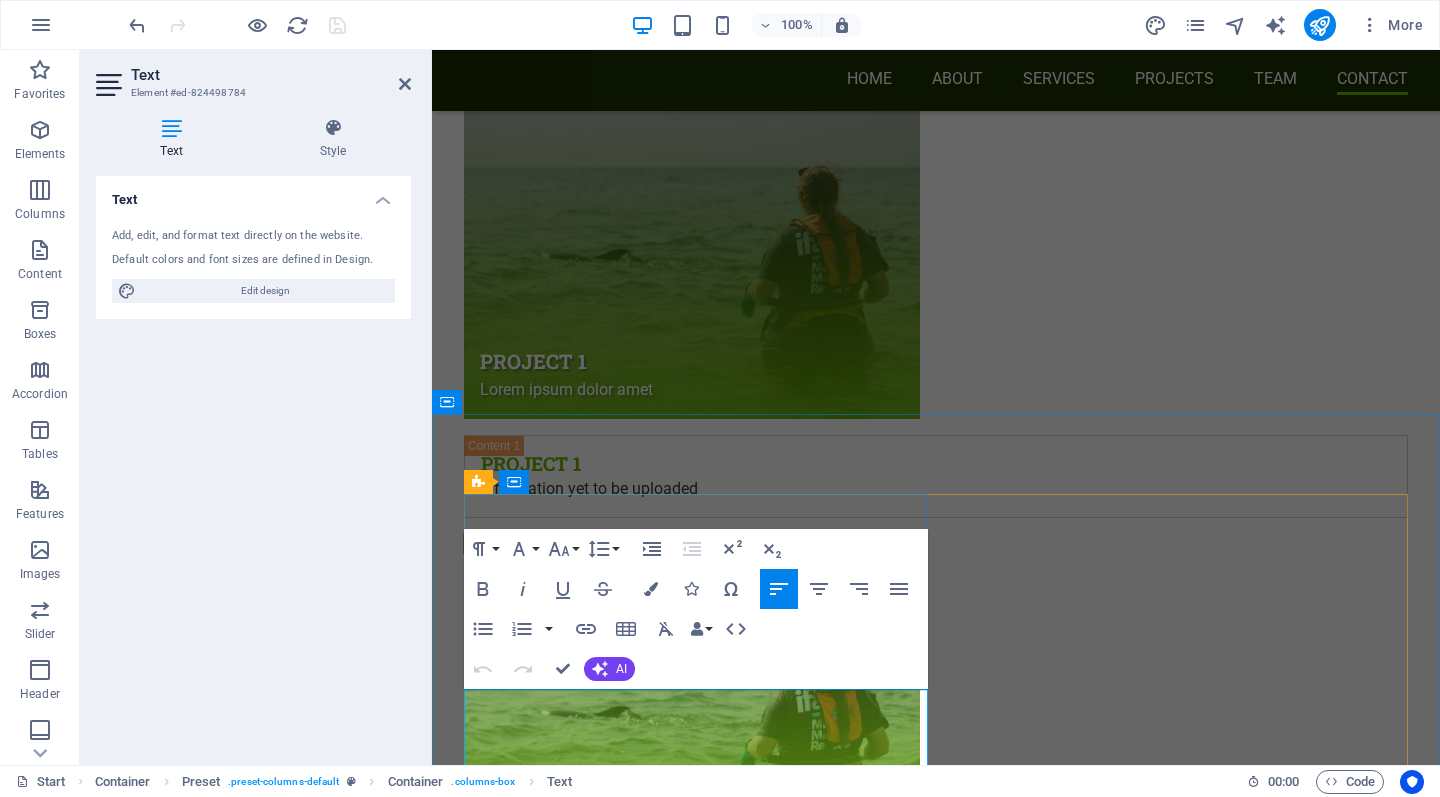 click on "Contact Rosalien if you have questions about the community, the E learning, the Private Support Chats and more!" at bounding box center (936, 5519) 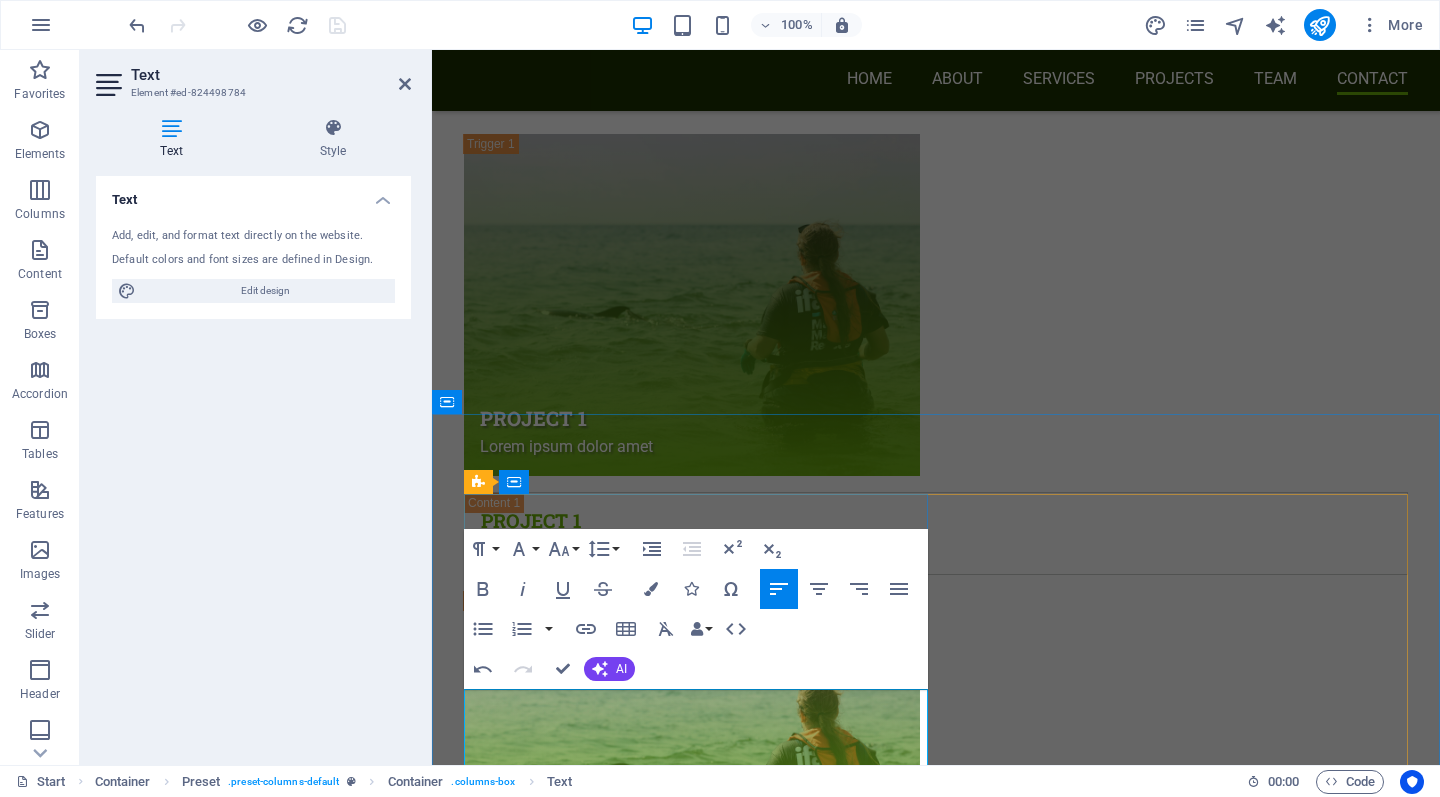 type 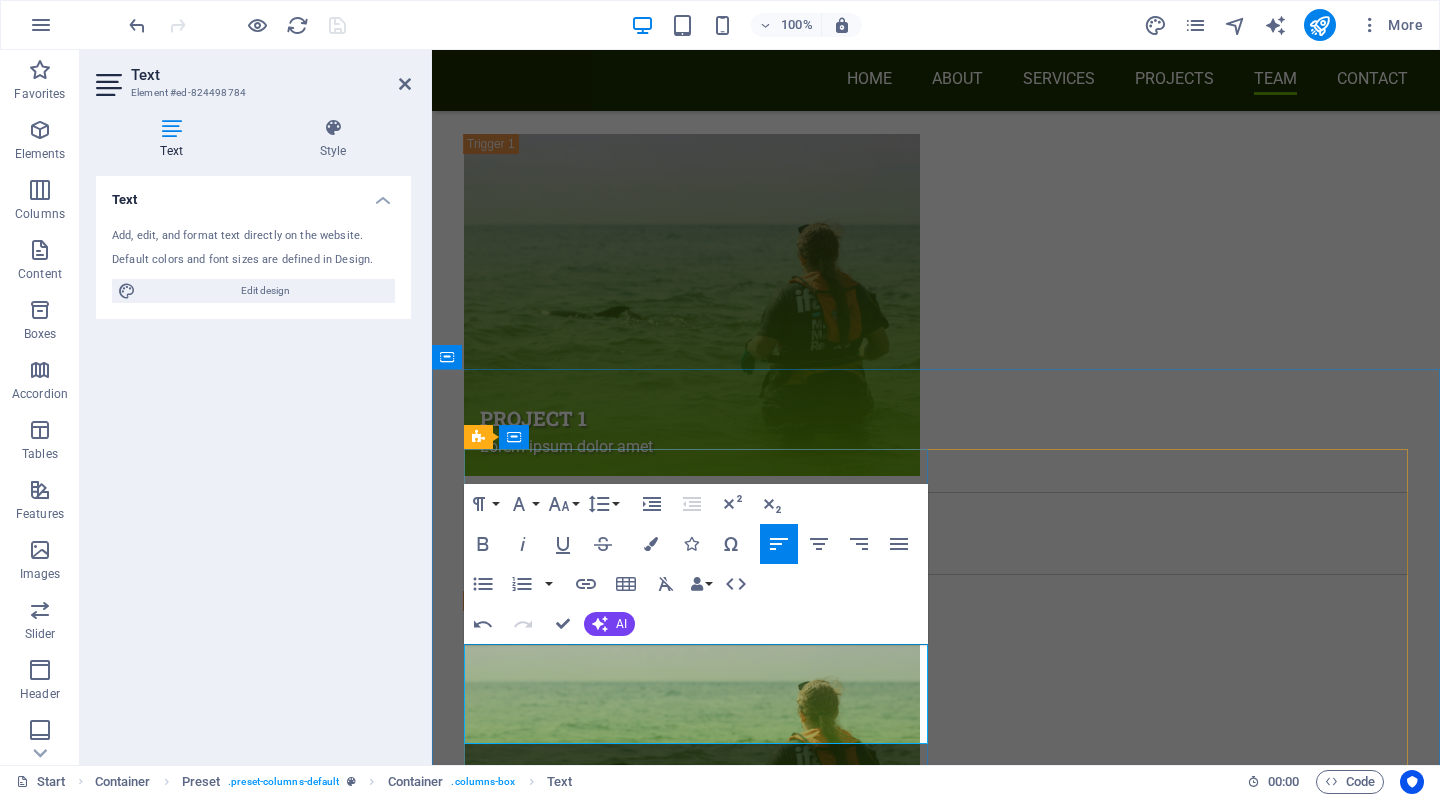 scroll, scrollTop: 9775, scrollLeft: 0, axis: vertical 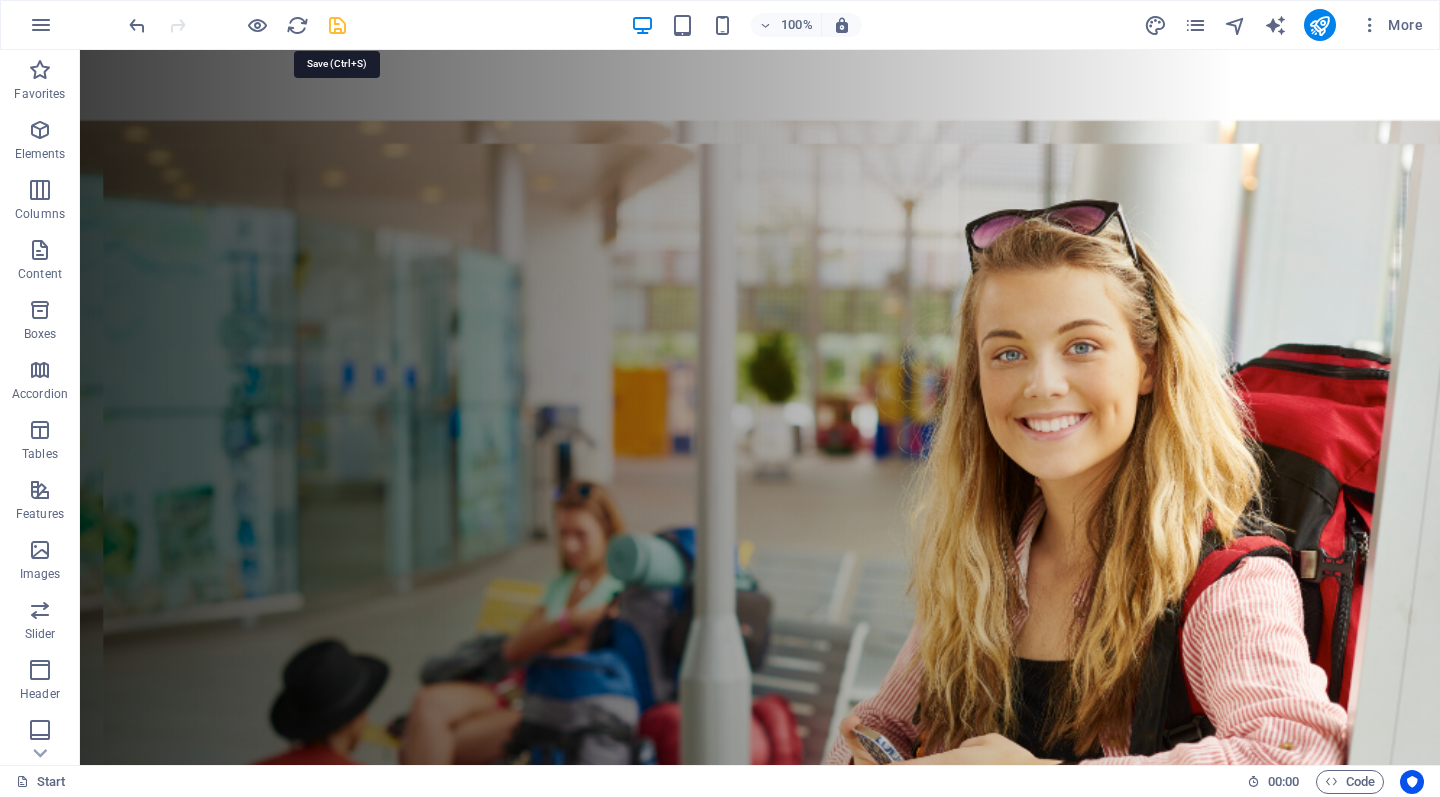 click at bounding box center [337, 25] 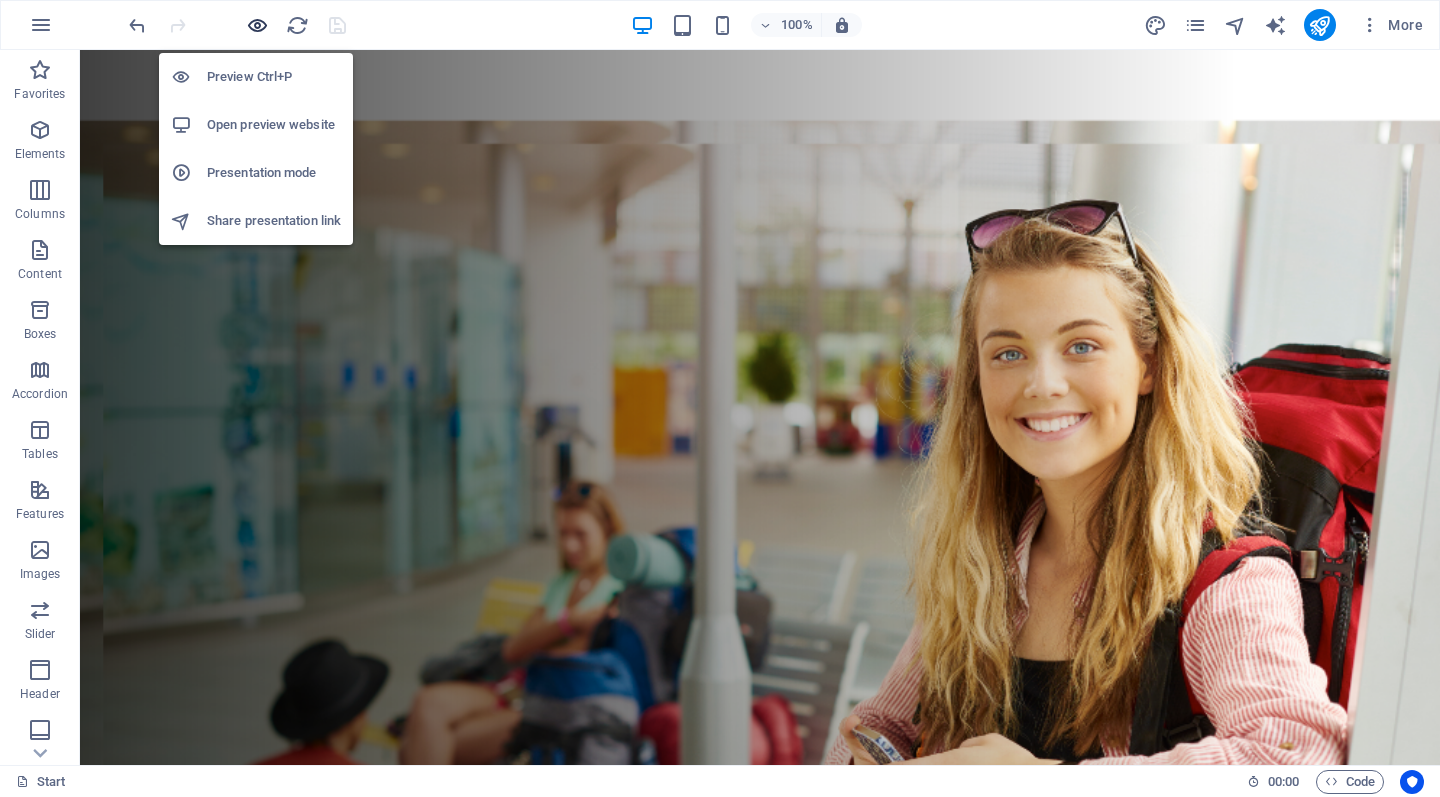 click at bounding box center (257, 25) 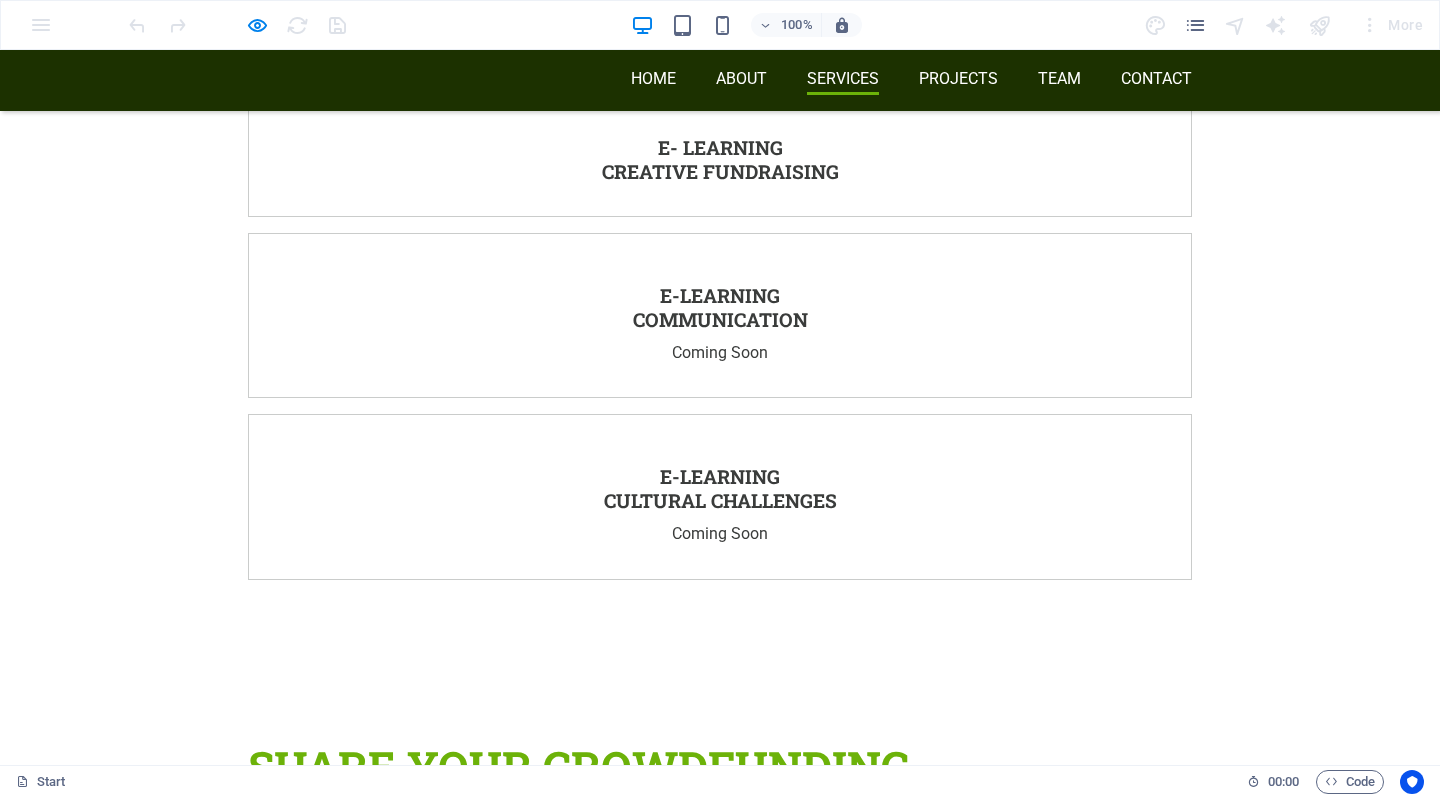 scroll, scrollTop: 5177, scrollLeft: 0, axis: vertical 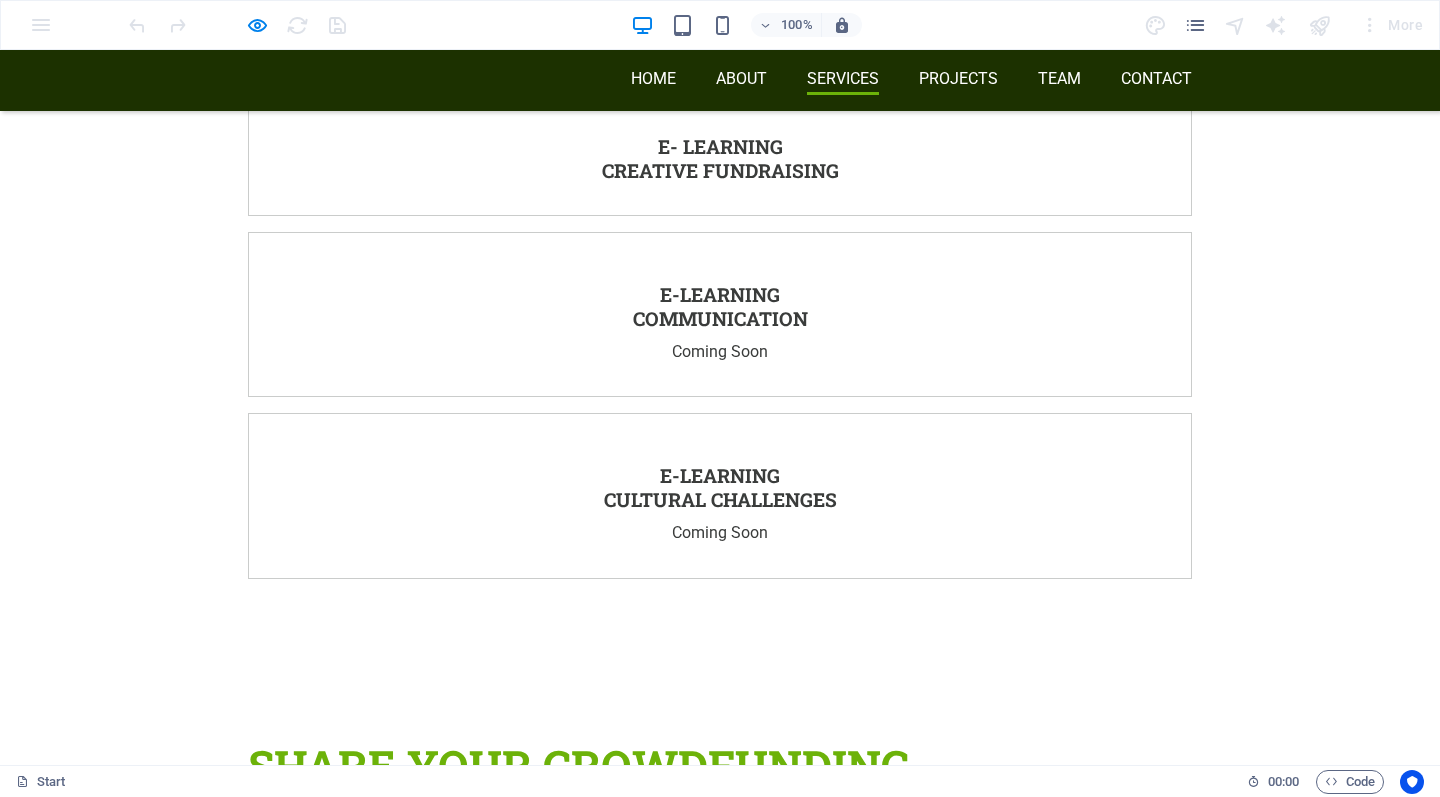 click on "Yes! i want access" at bounding box center [488, 2923] 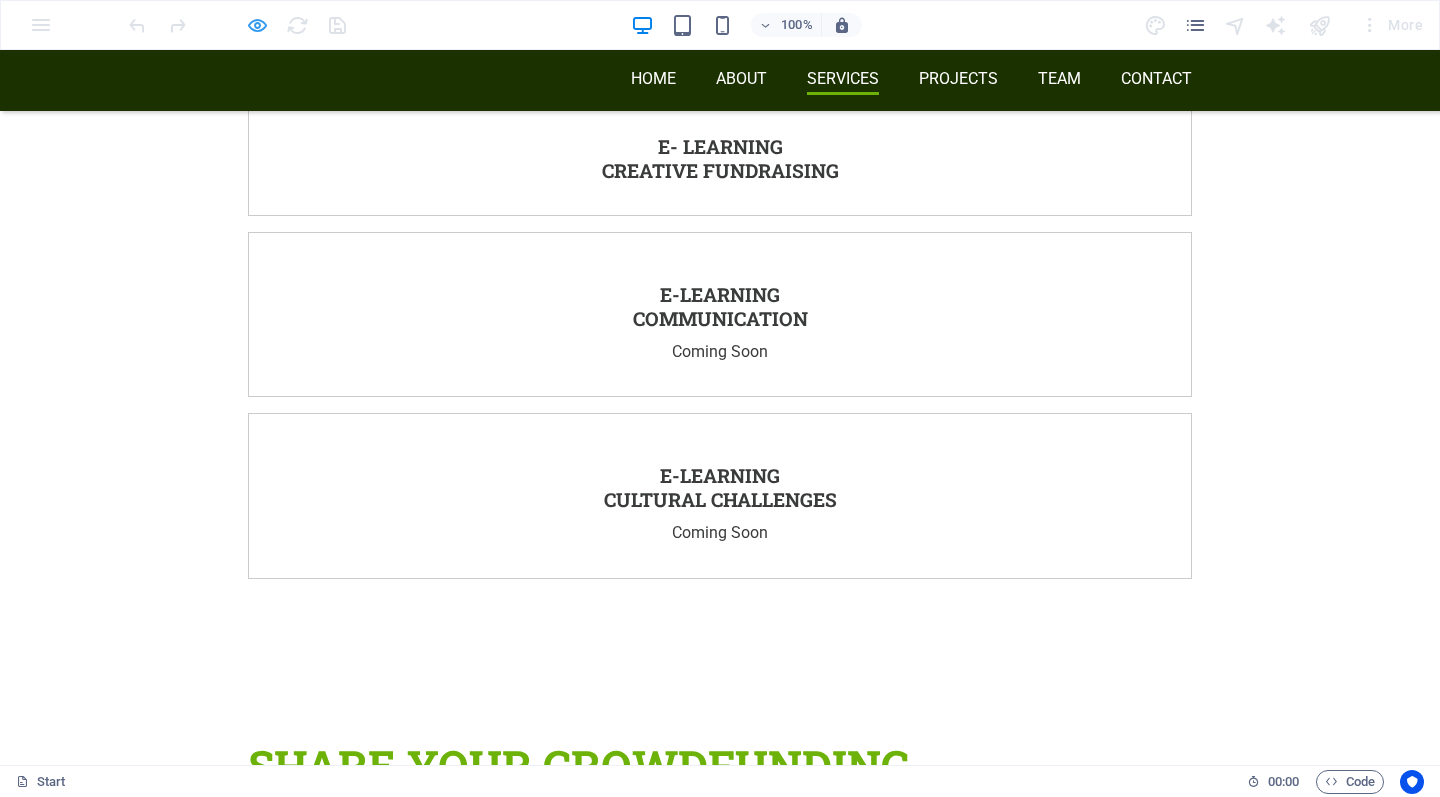 click at bounding box center (257, 25) 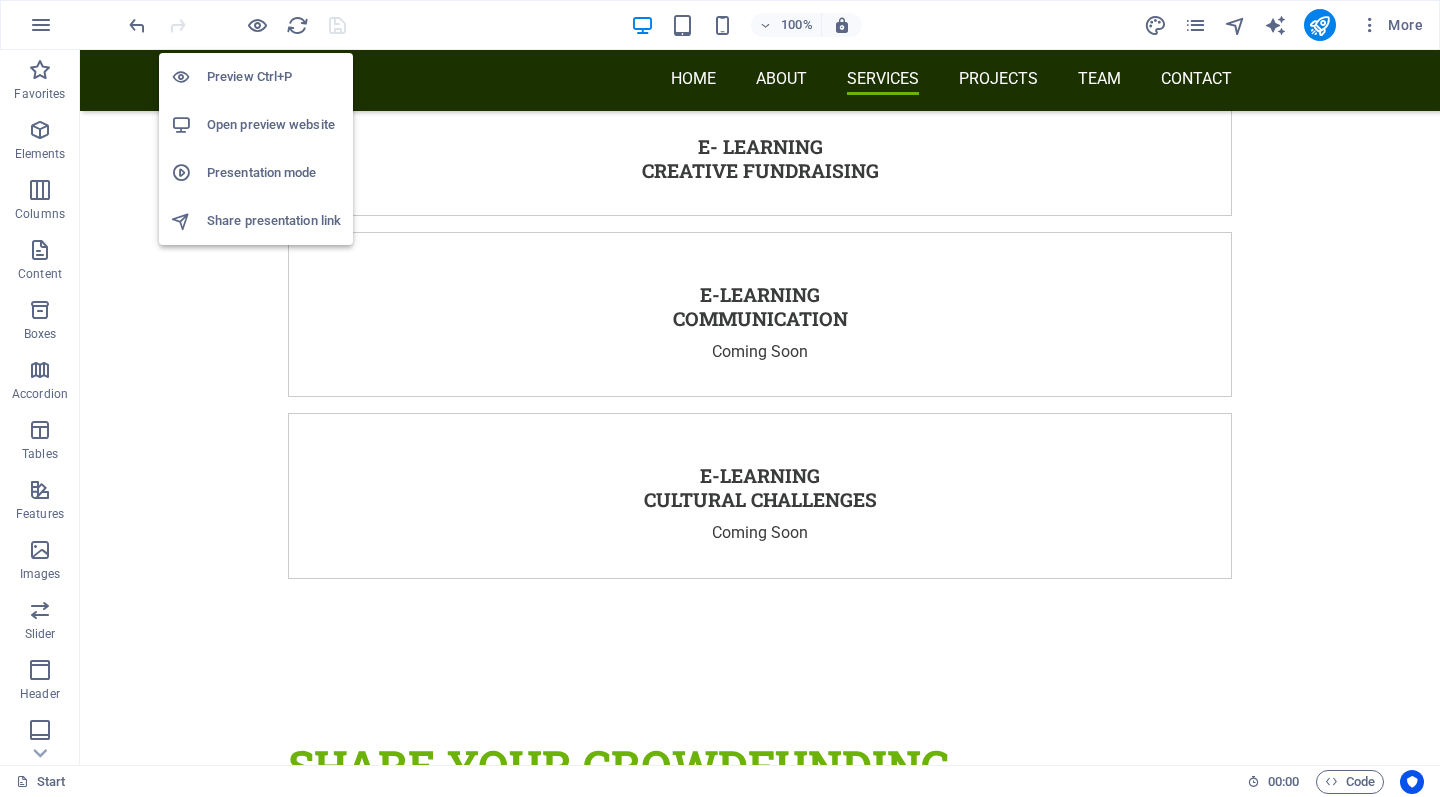 click on "Preview Ctrl+P" at bounding box center (256, 77) 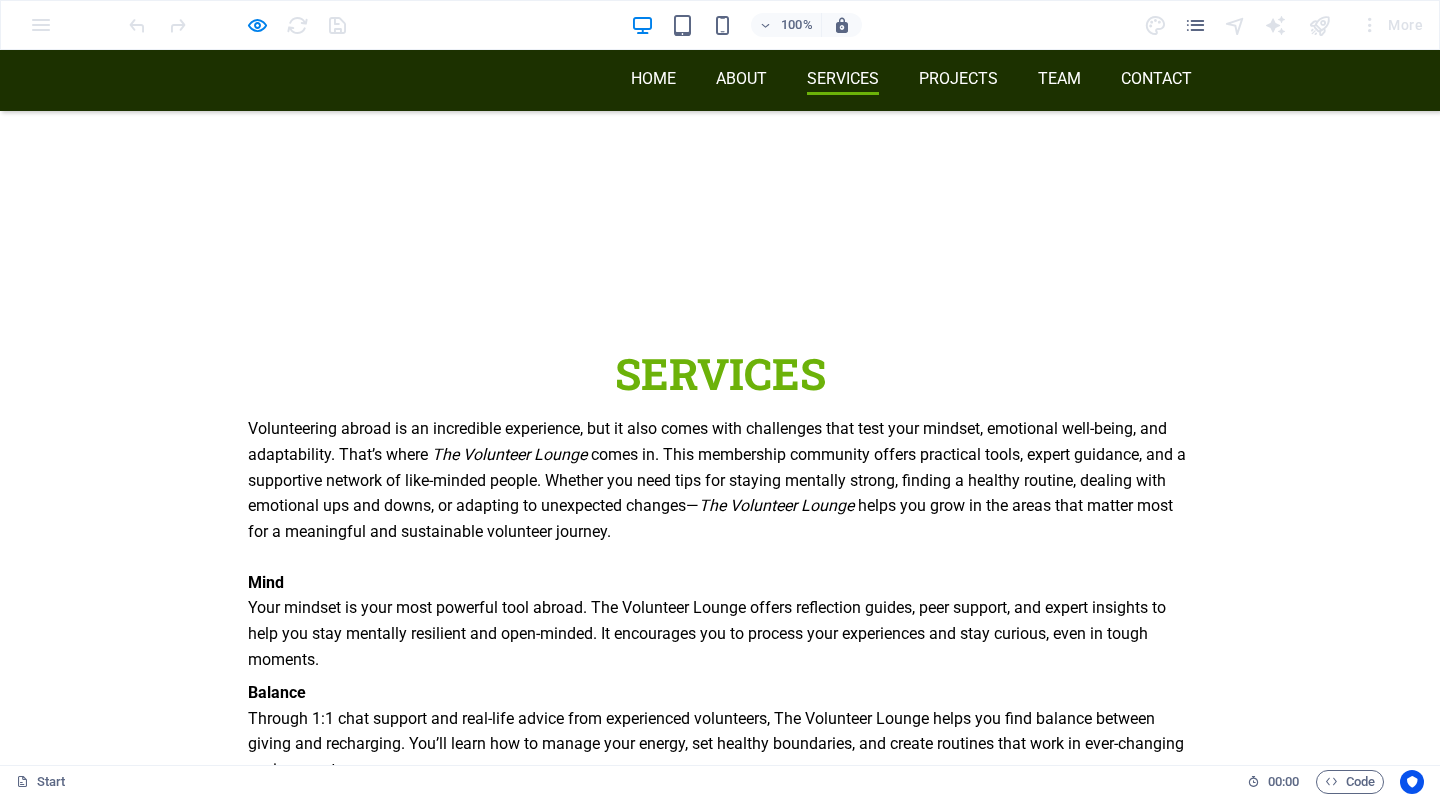 scroll, scrollTop: 2666, scrollLeft: 0, axis: vertical 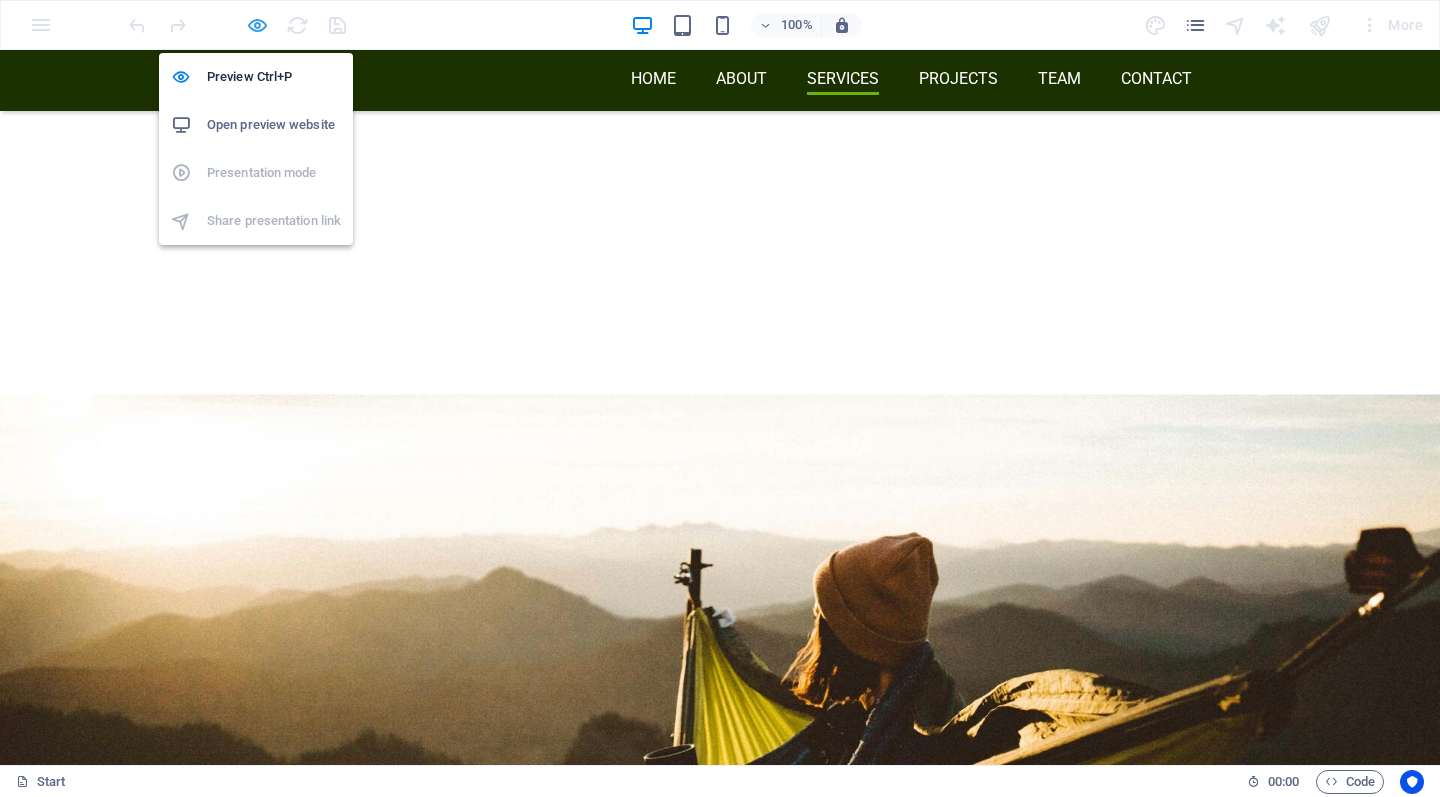 click at bounding box center [257, 25] 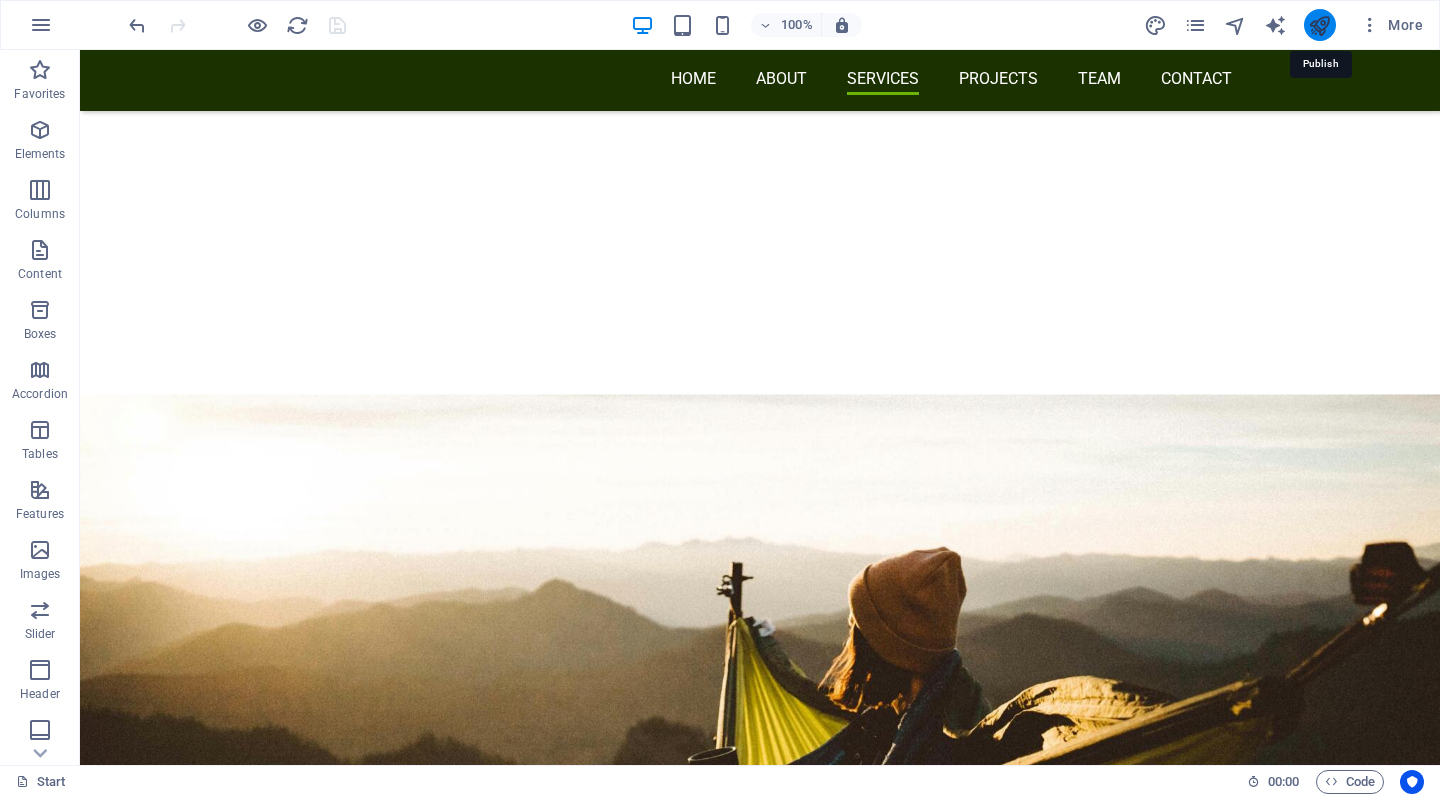 click at bounding box center (1319, 25) 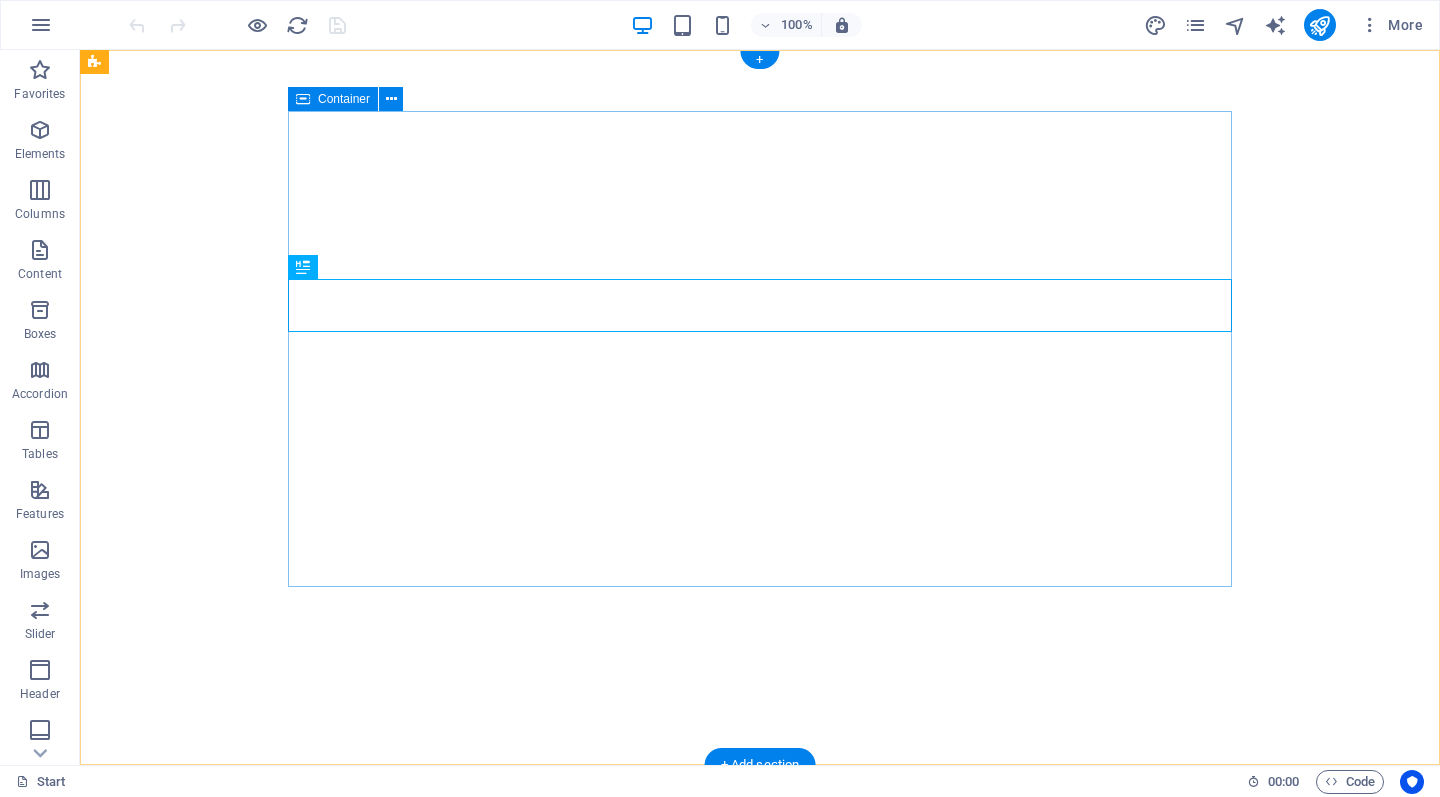 scroll, scrollTop: 0, scrollLeft: 0, axis: both 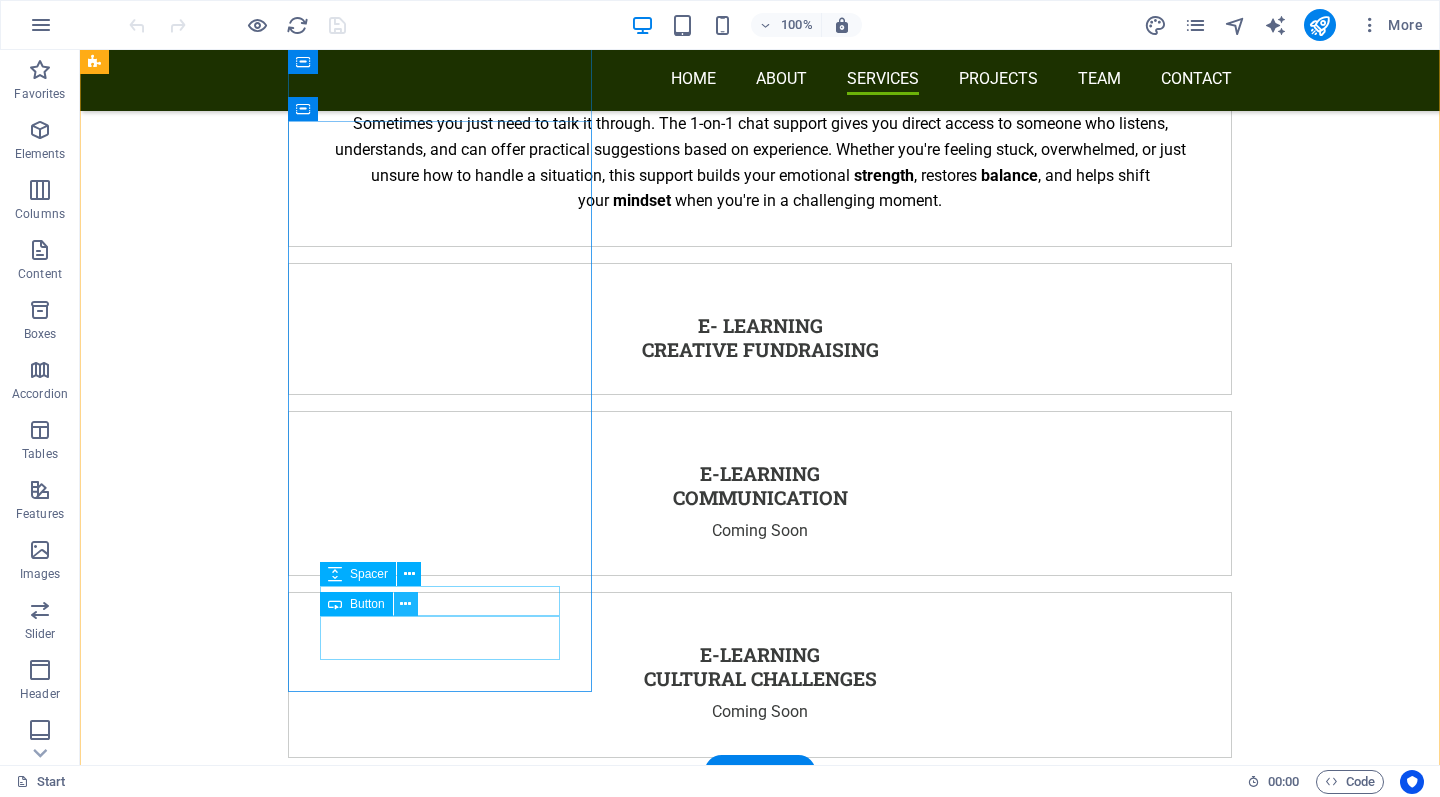 click at bounding box center [406, 604] 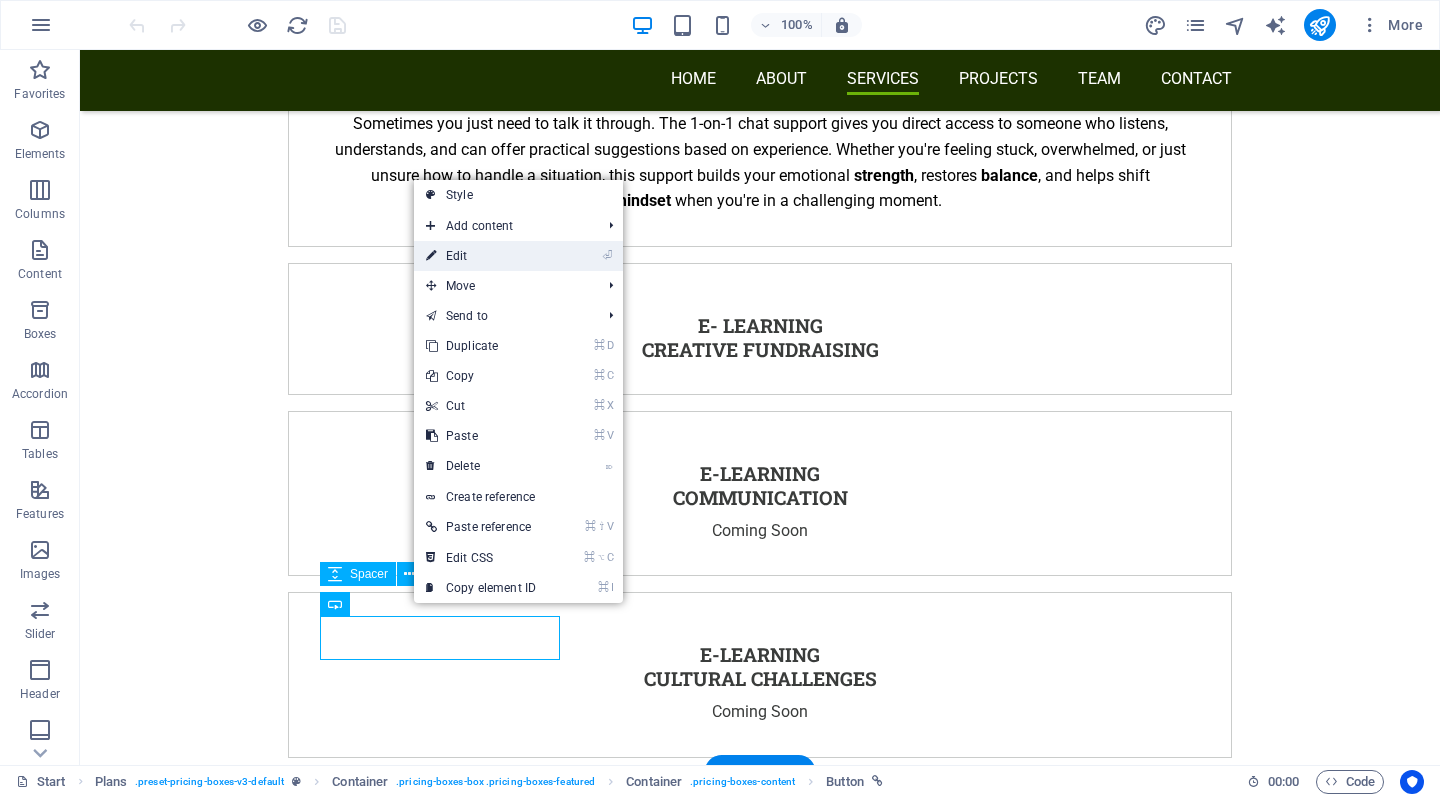click on "⏎  Edit" at bounding box center [481, 256] 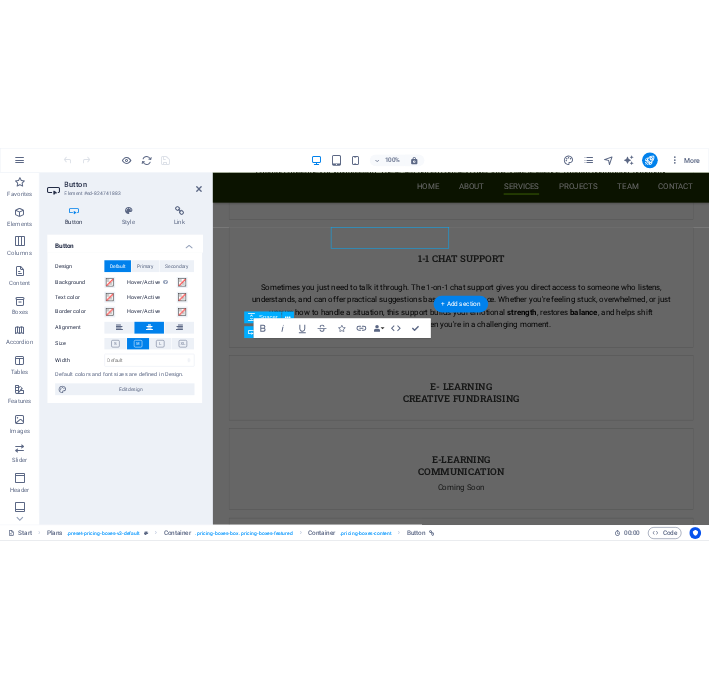 scroll, scrollTop: 5466, scrollLeft: 0, axis: vertical 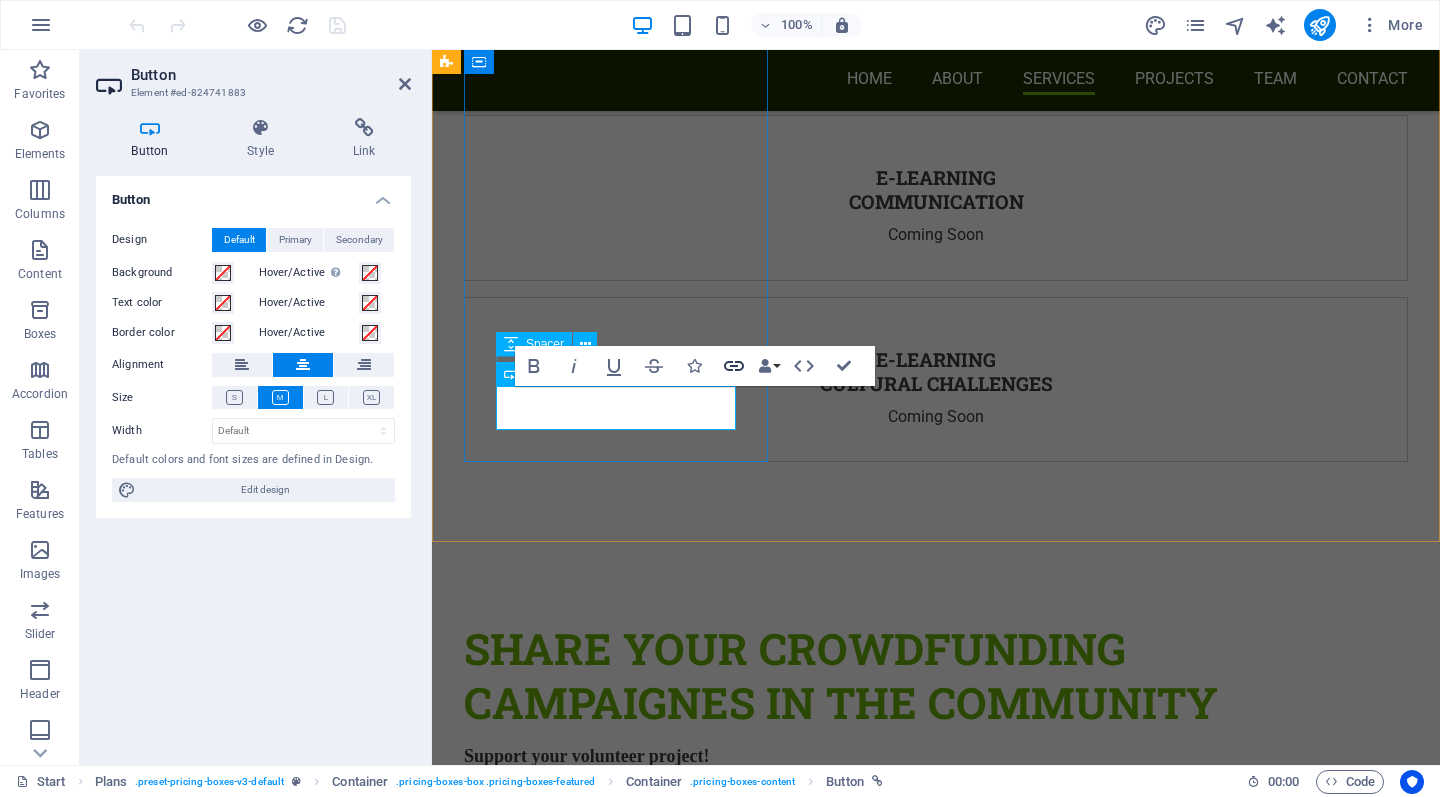 click 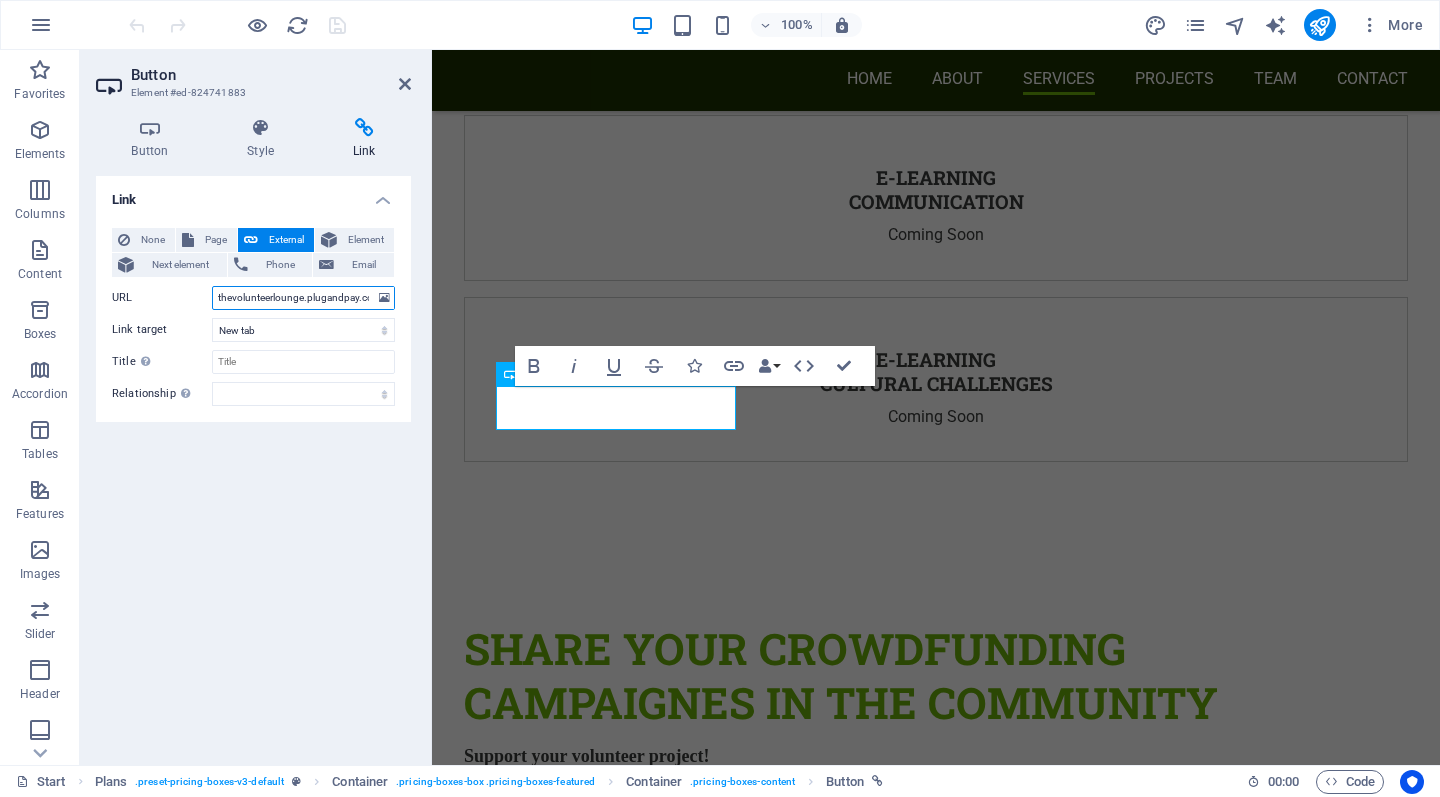 click on "thevolunteerlounge.plugandpay.com/creative-fundraising-ai-gbj2o" at bounding box center (303, 298) 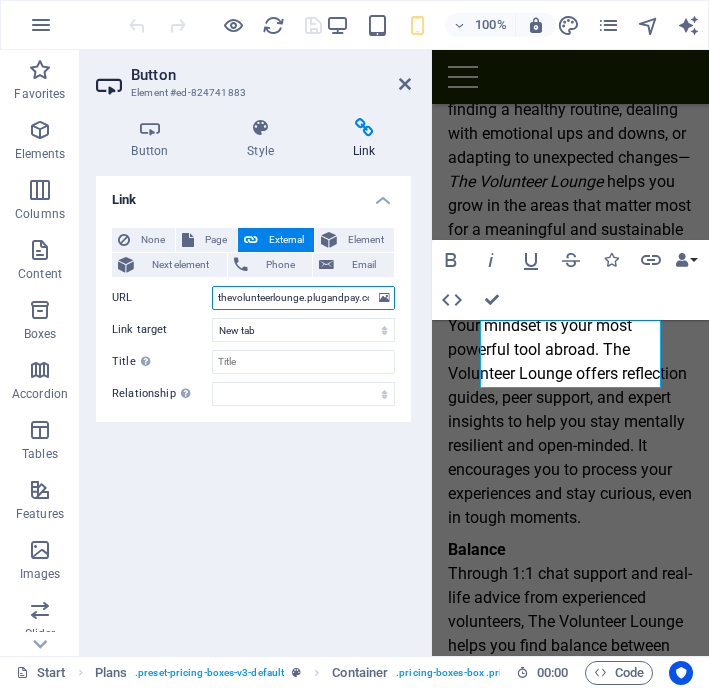 scroll, scrollTop: 9585, scrollLeft: 0, axis: vertical 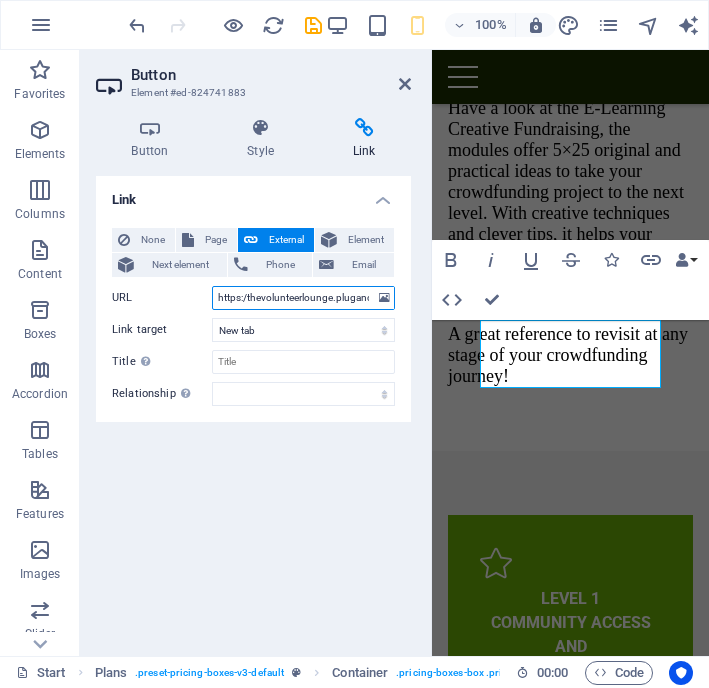 type on "https://thevolunteerlounge.plugandpay.com/creative-fundraising-ai-gbj2o" 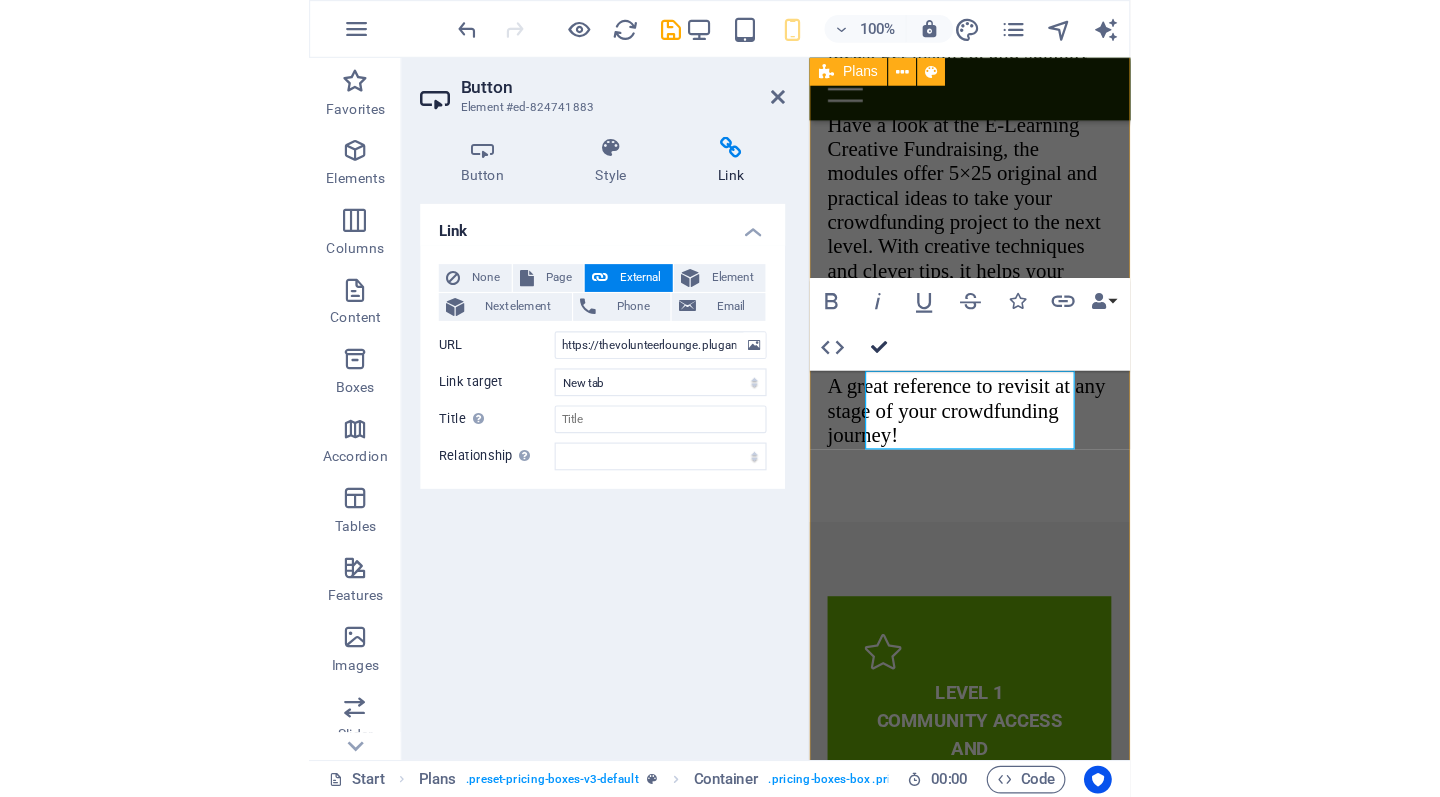 scroll, scrollTop: 6569, scrollLeft: 0, axis: vertical 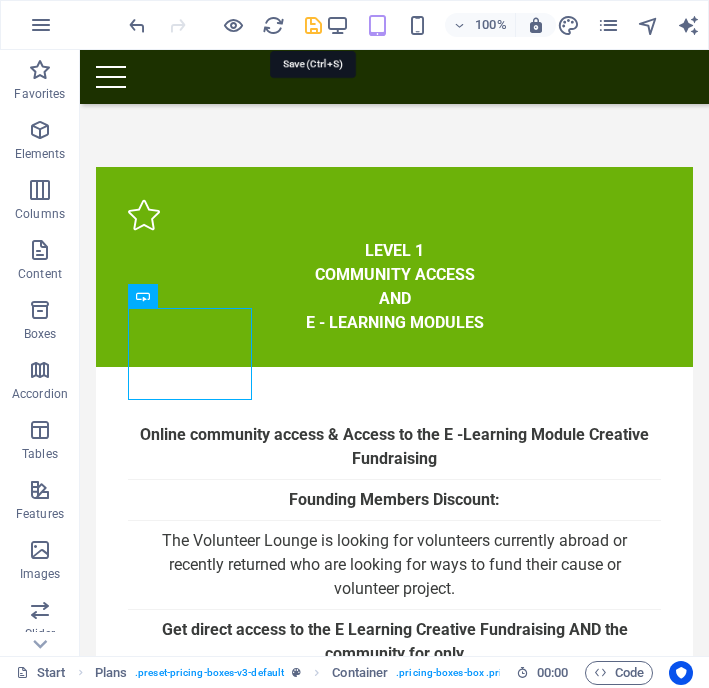 click at bounding box center (313, 25) 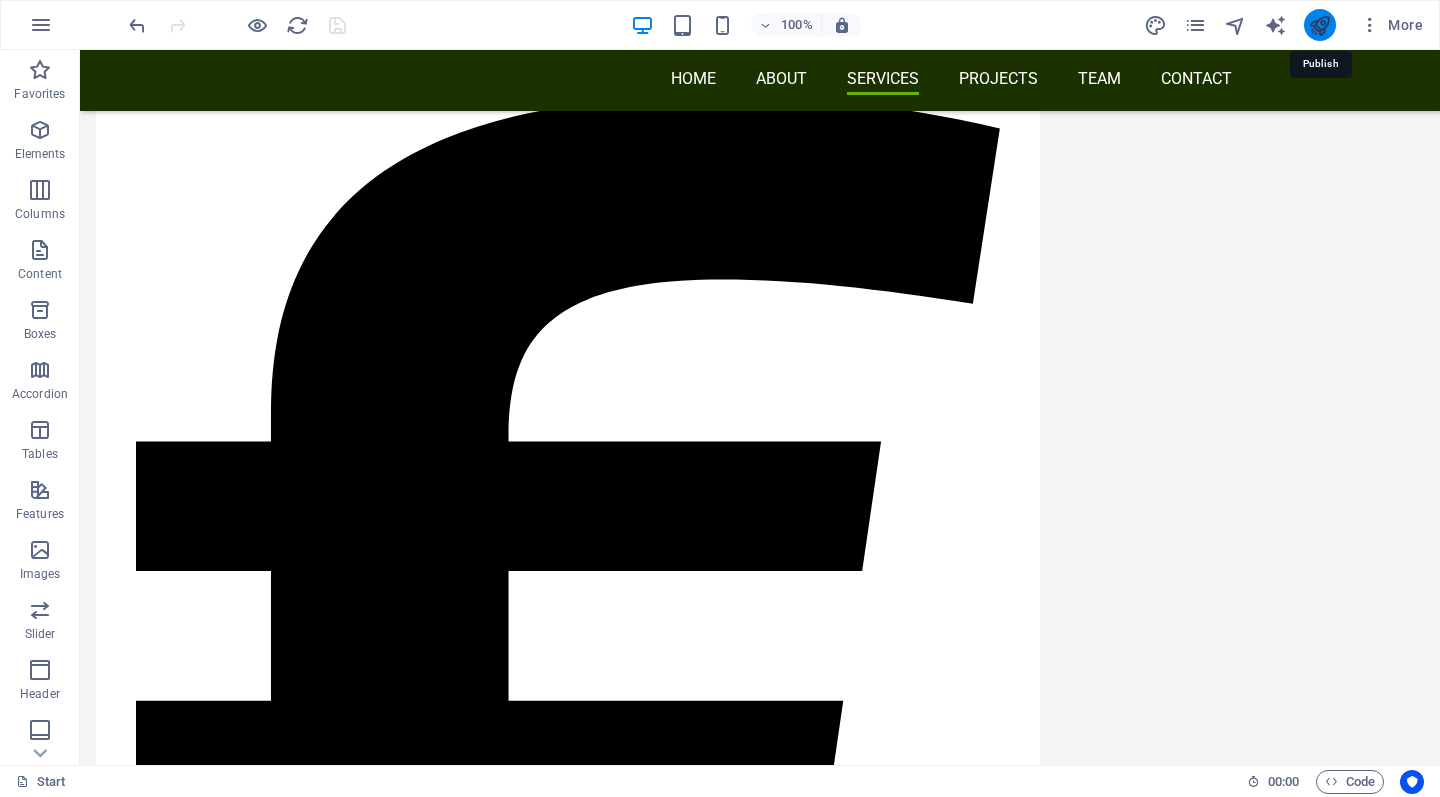 click at bounding box center [1319, 25] 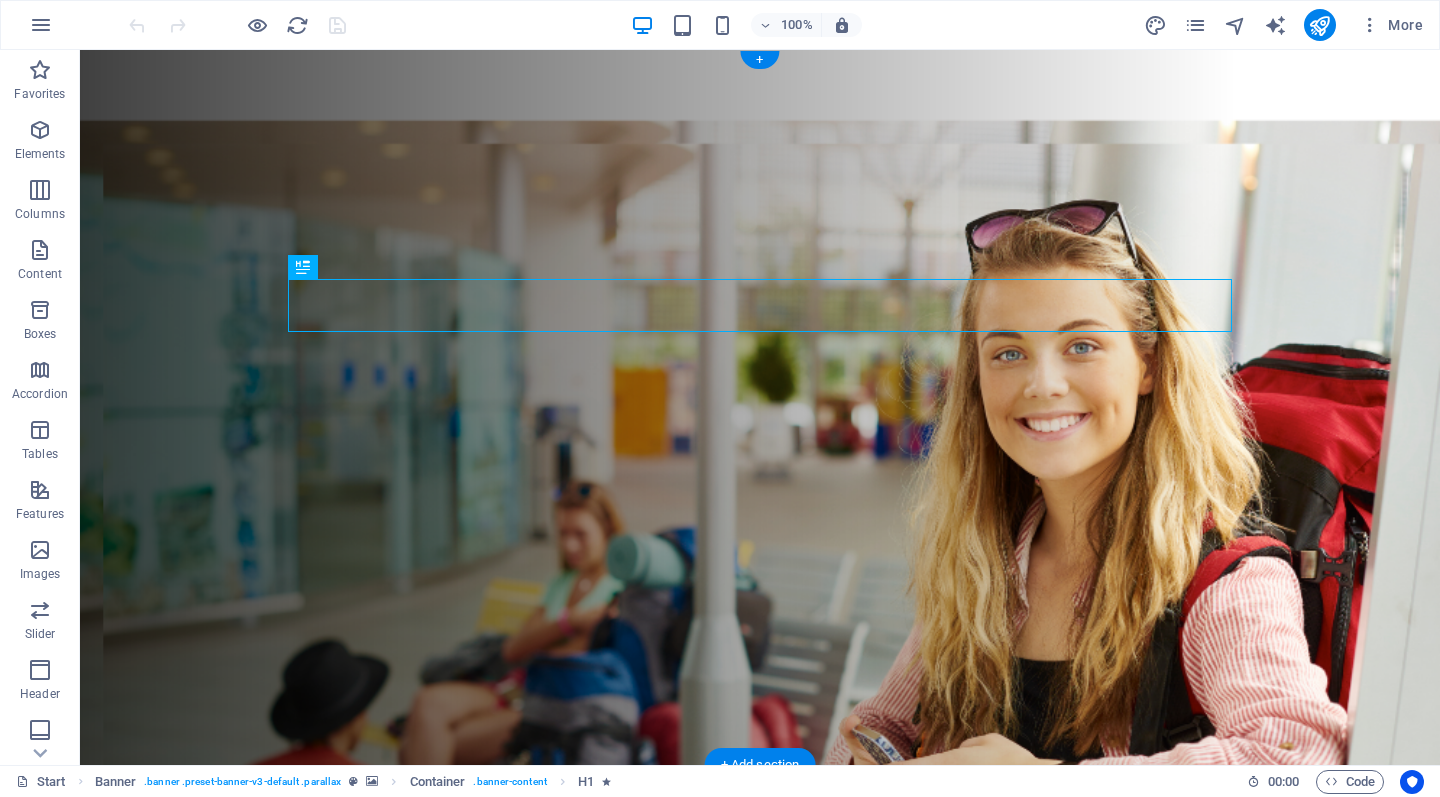 scroll, scrollTop: 0, scrollLeft: 0, axis: both 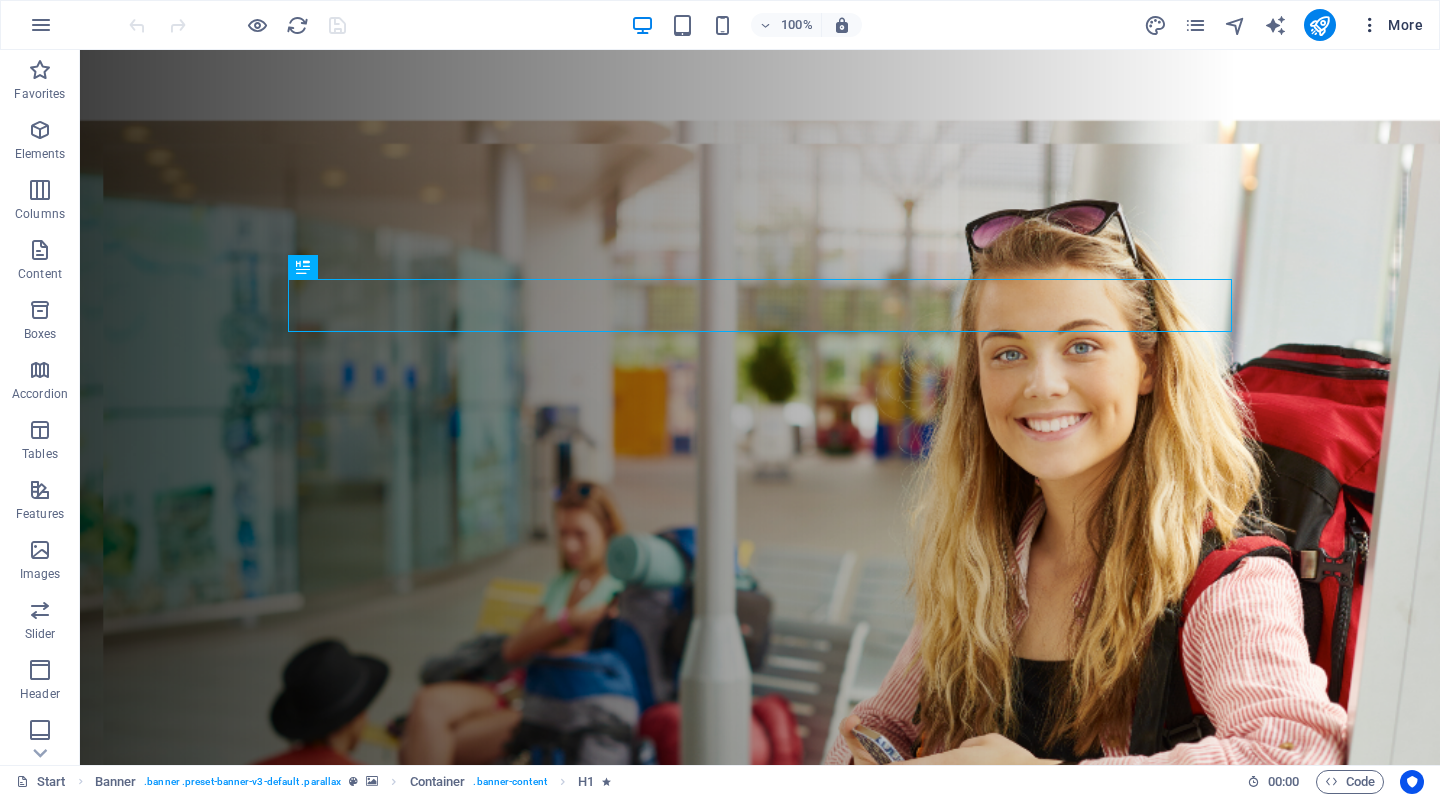 click at bounding box center (1370, 25) 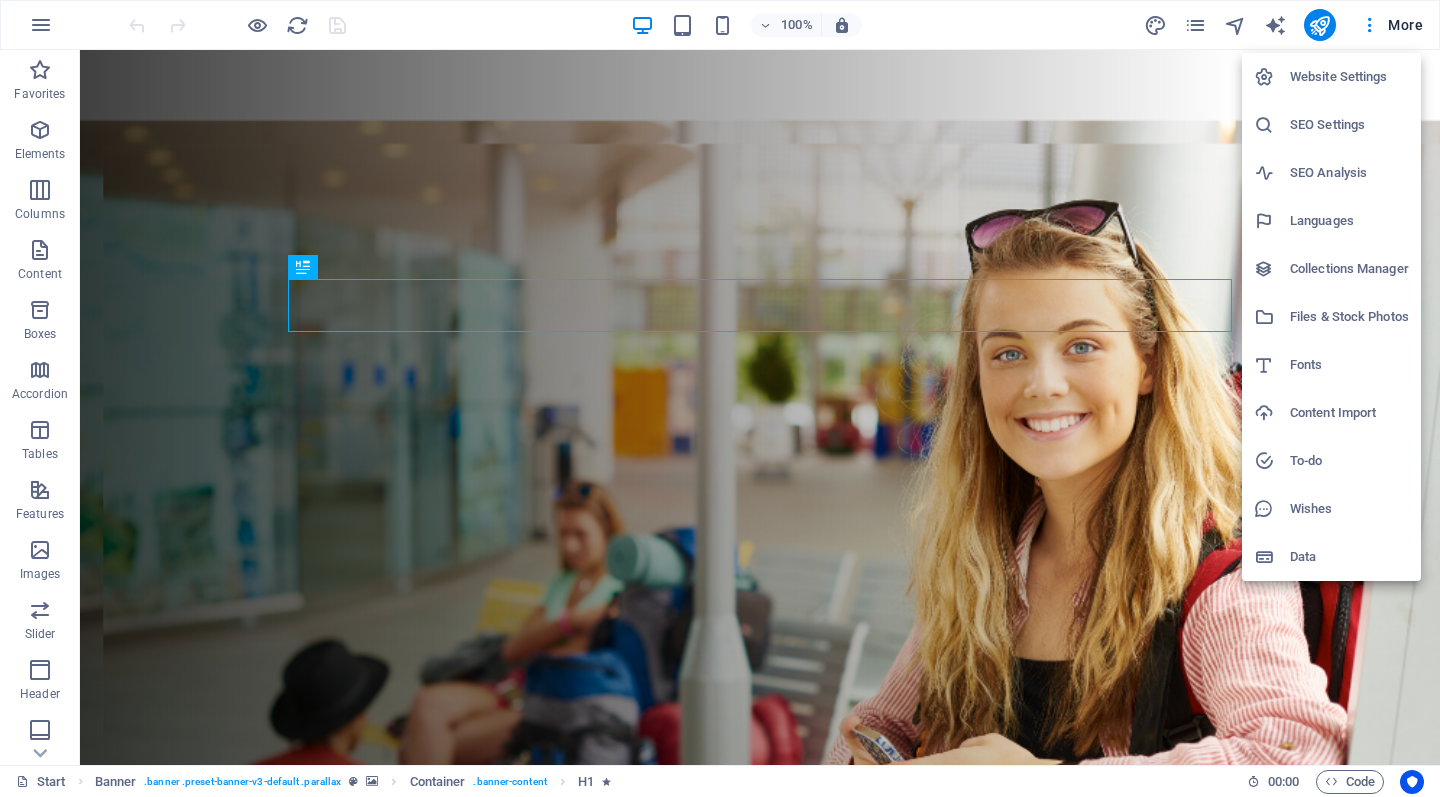 click on "Website Settings" at bounding box center [1349, 77] 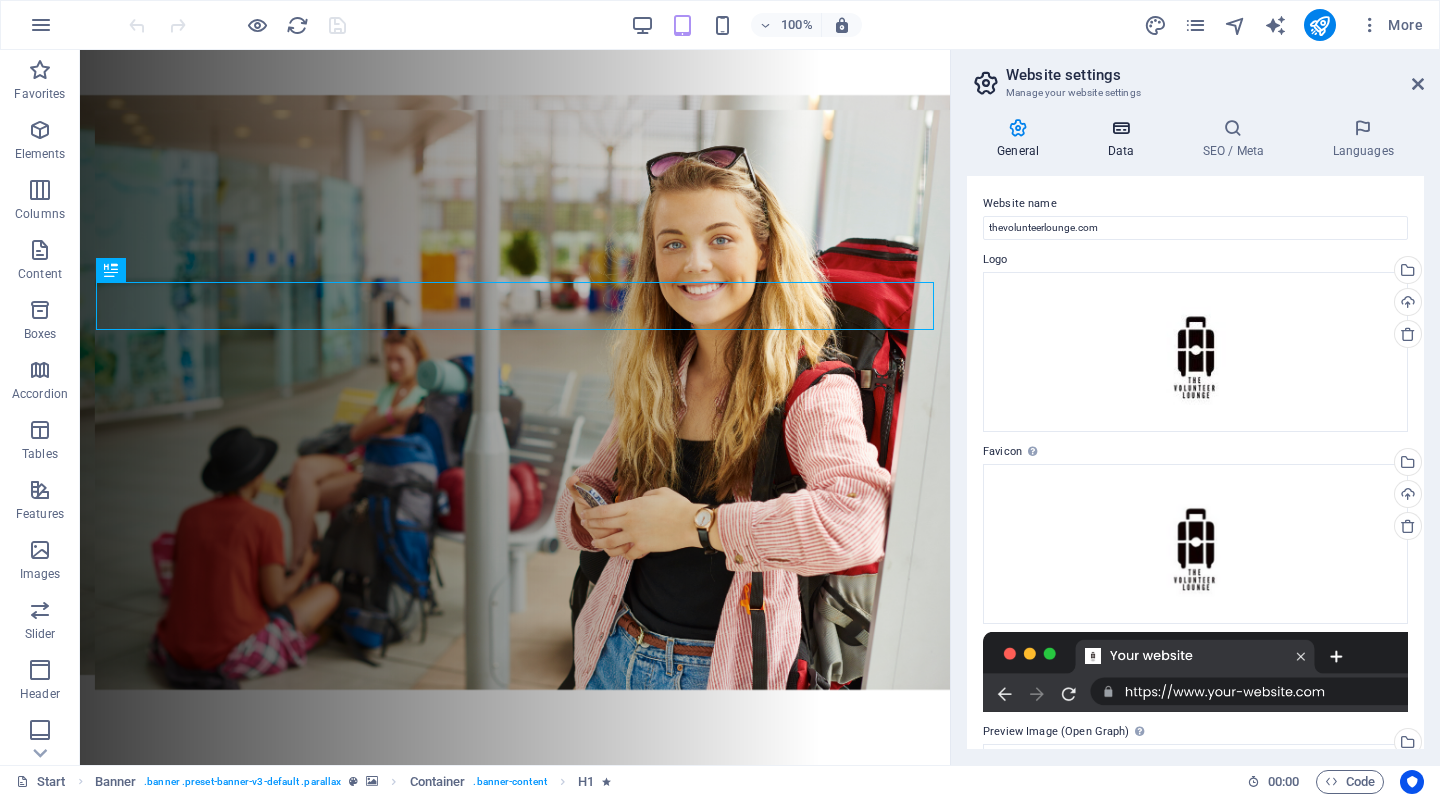 click at bounding box center [1120, 128] 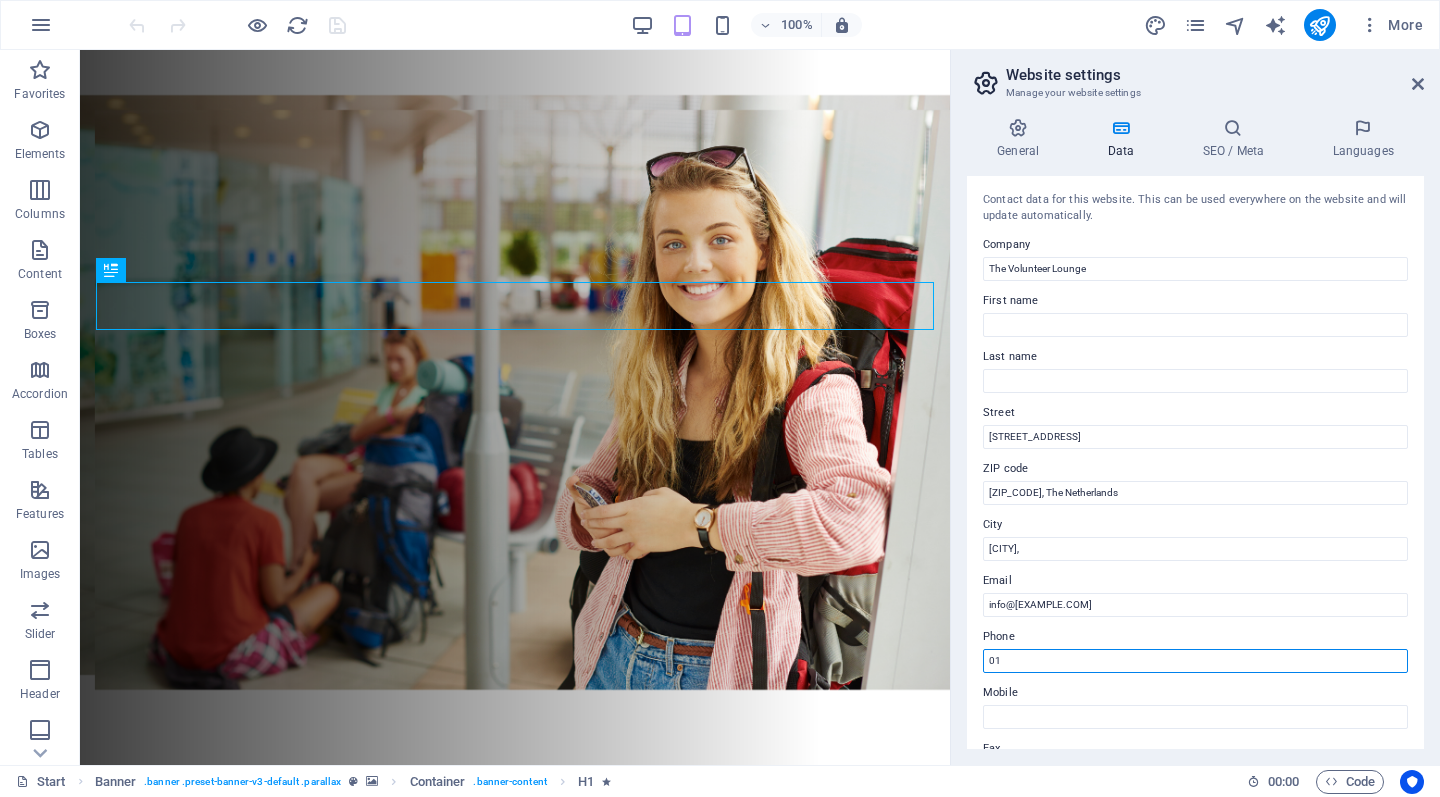 type on "0" 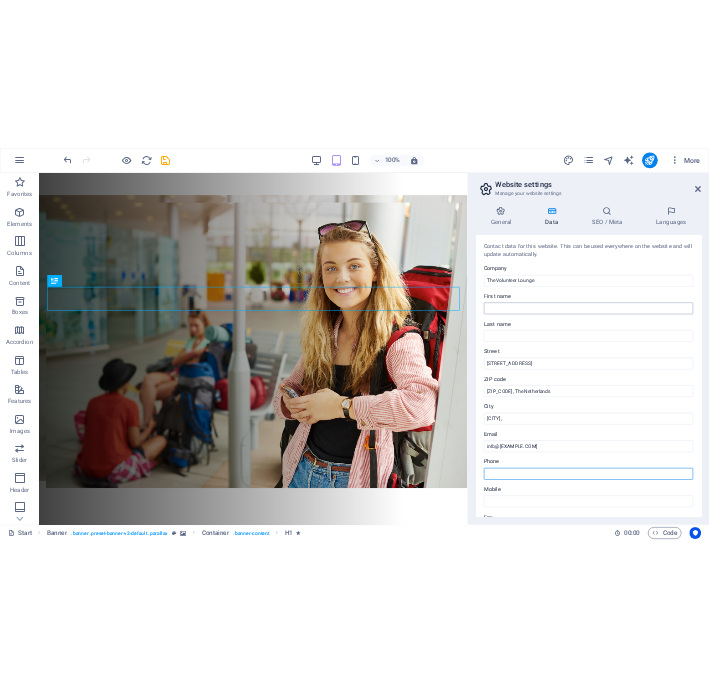 scroll, scrollTop: 0, scrollLeft: 0, axis: both 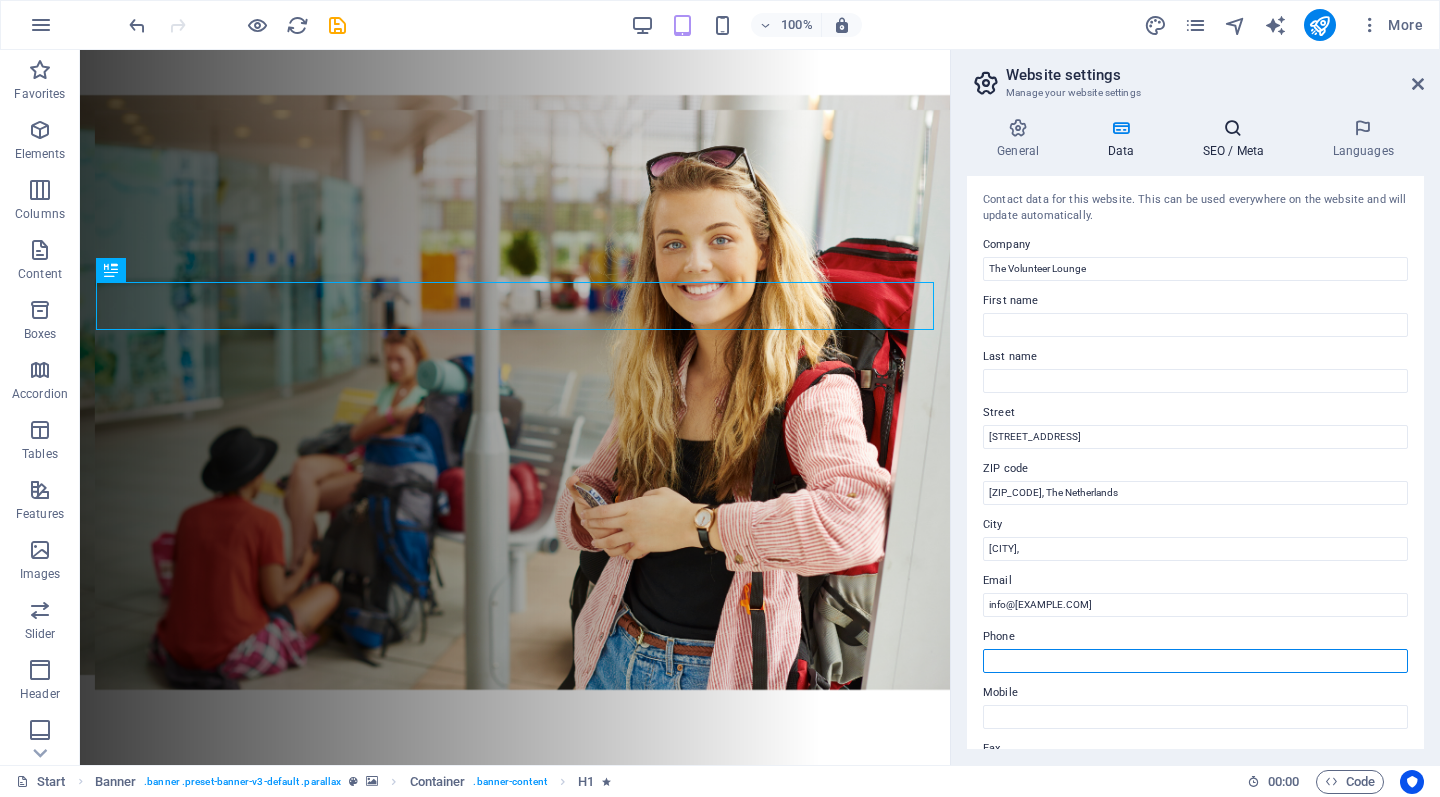 type 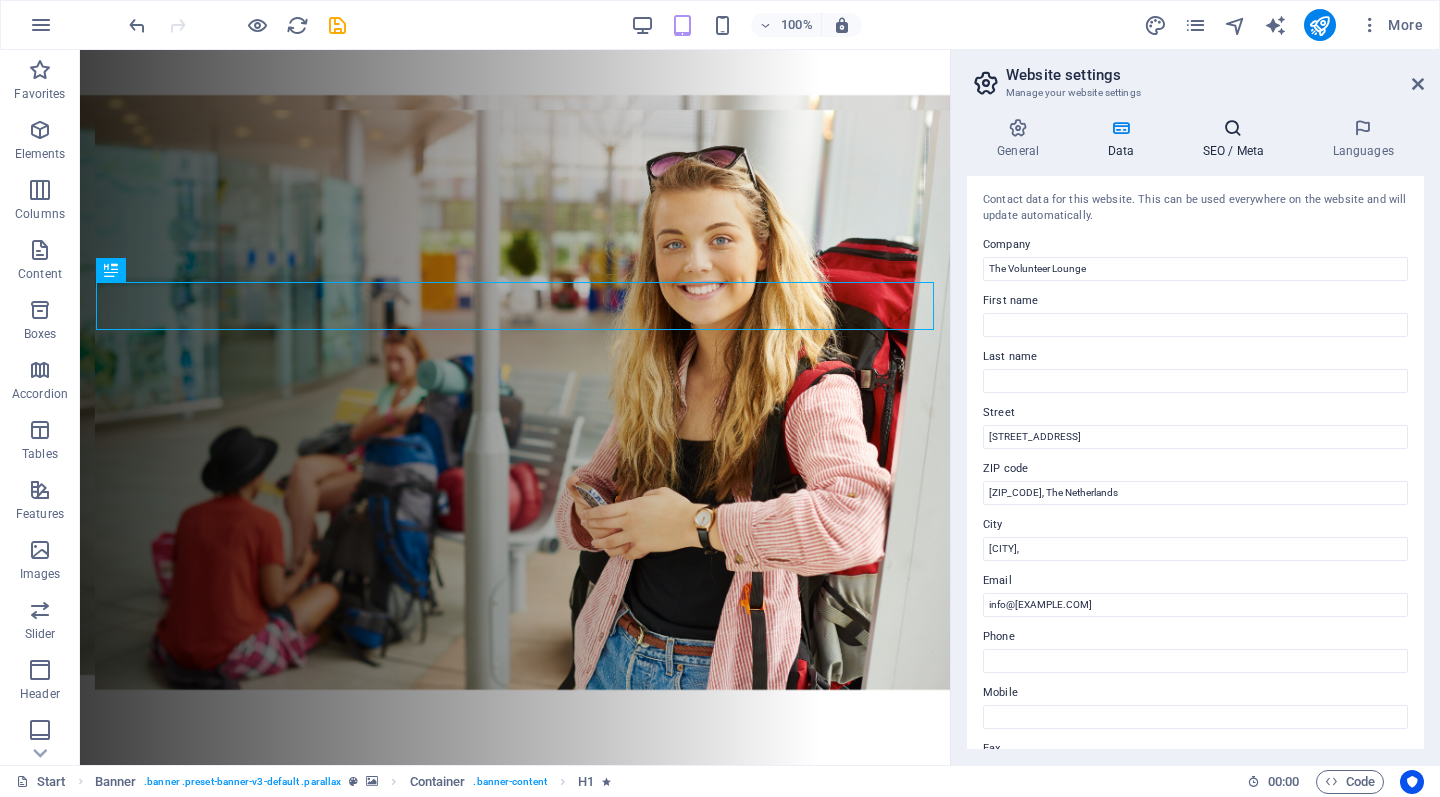 click at bounding box center [1233, 128] 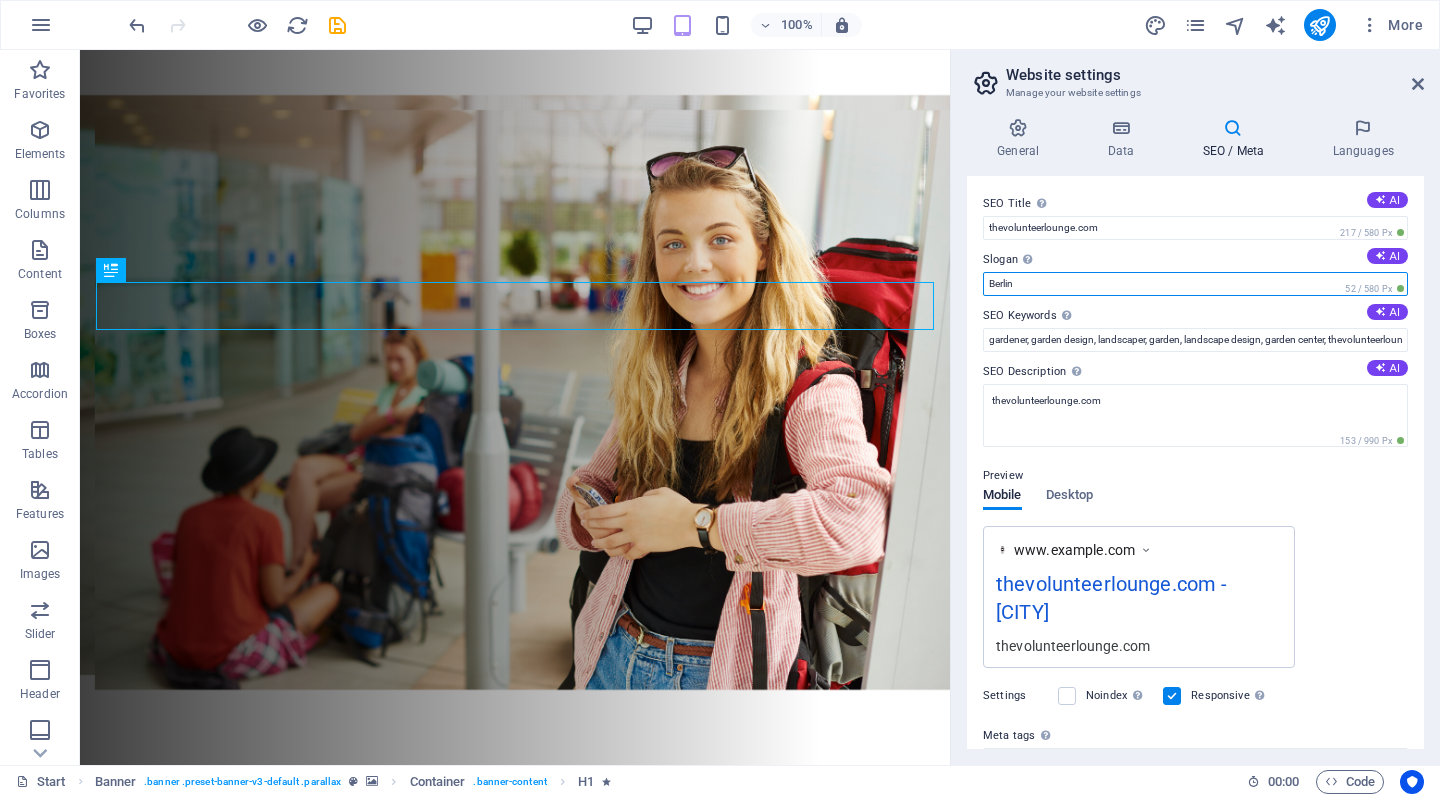 click on "Berlin" at bounding box center (1195, 284) 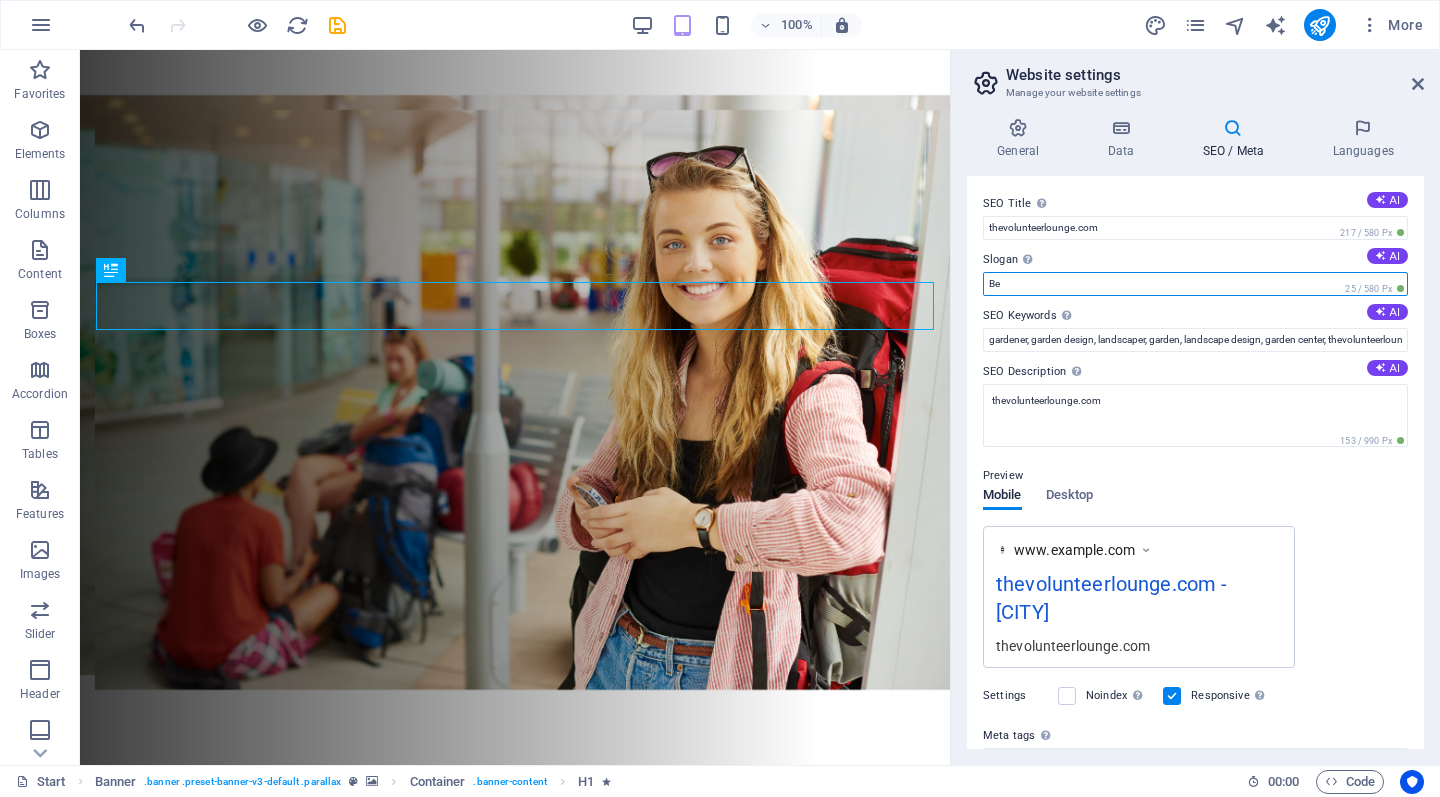 type on "B" 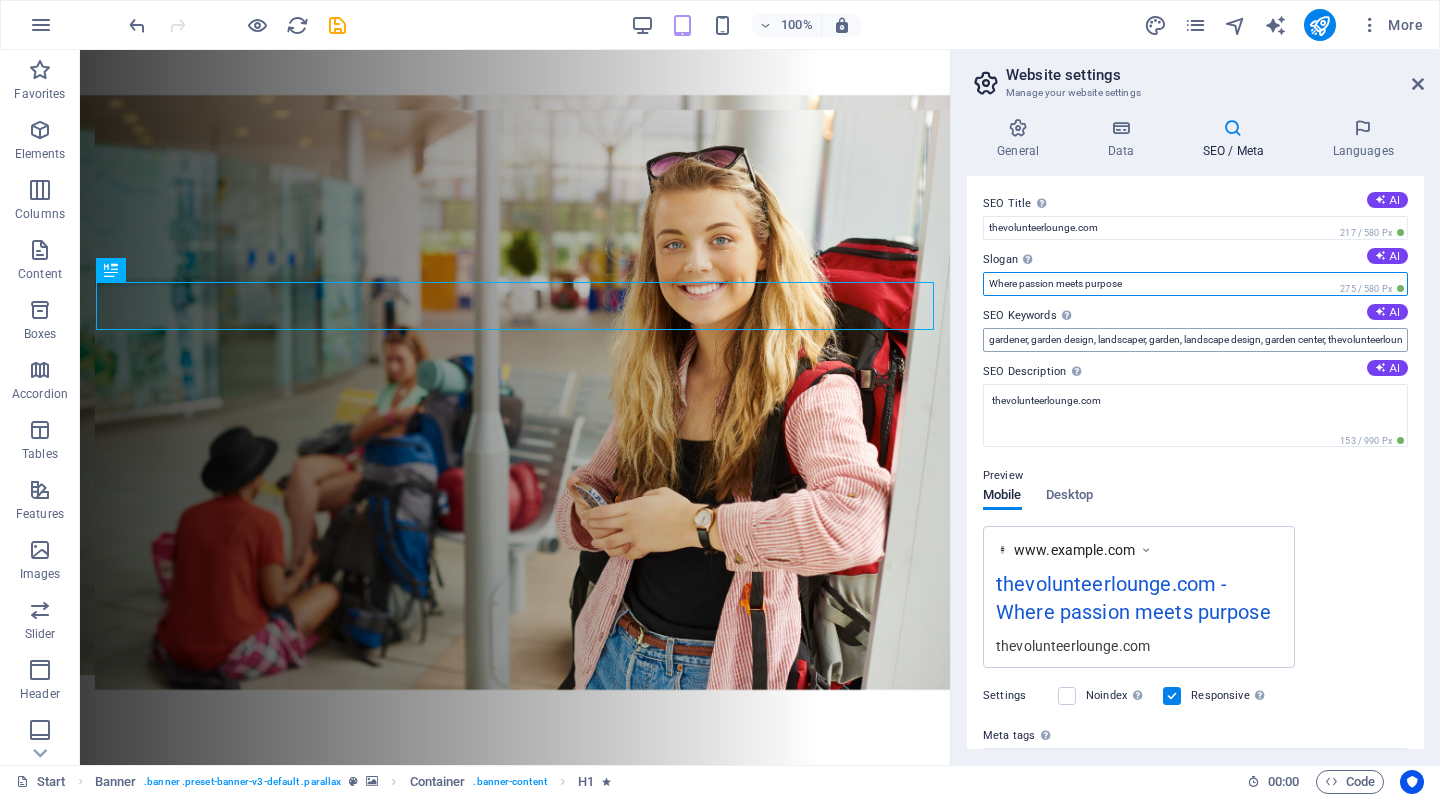 type on "Where passion meets purpose" 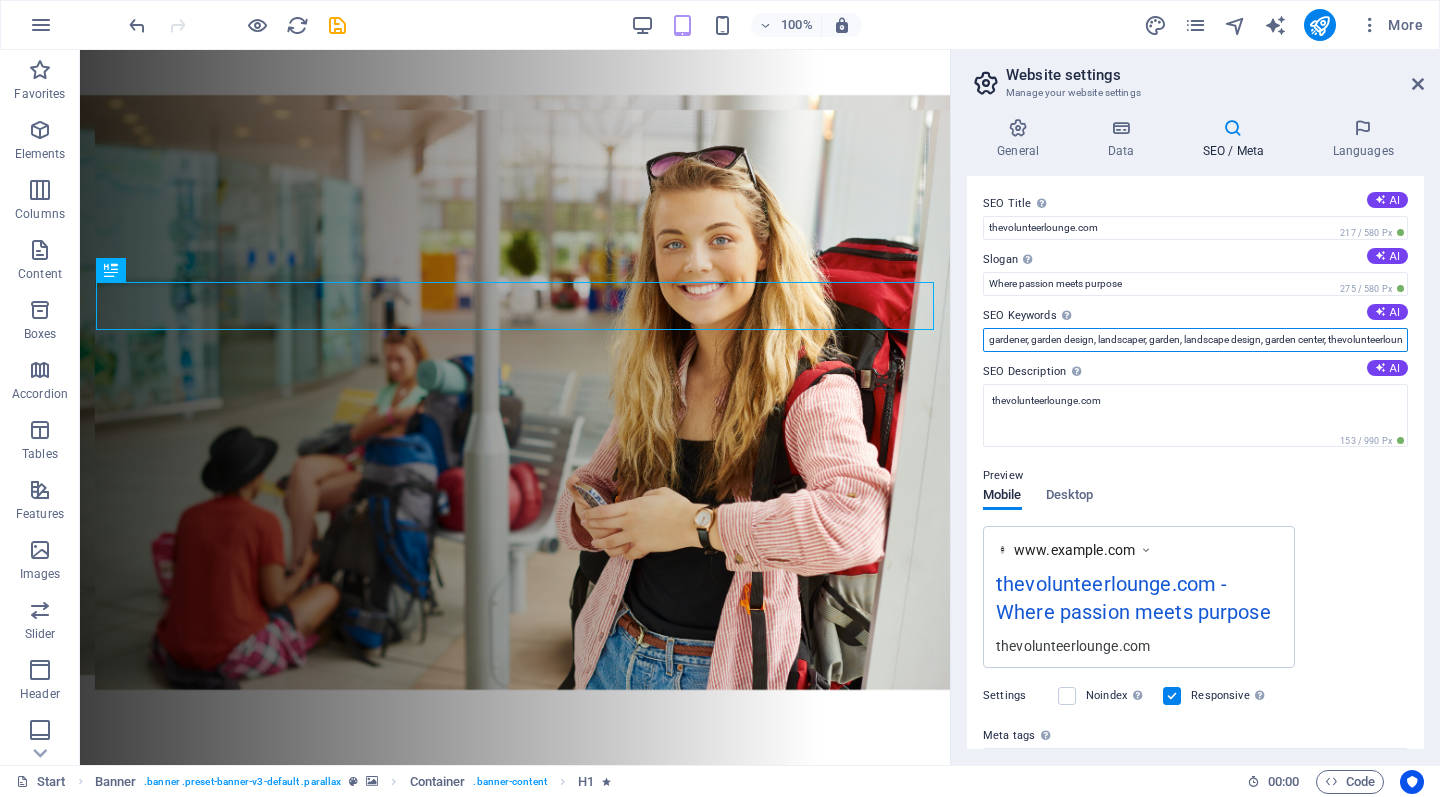 click on "gardener, garden design, landscaper, garden, landscape design, garden center, thevolunteerlounge.com, [CITY]" at bounding box center [1195, 340] 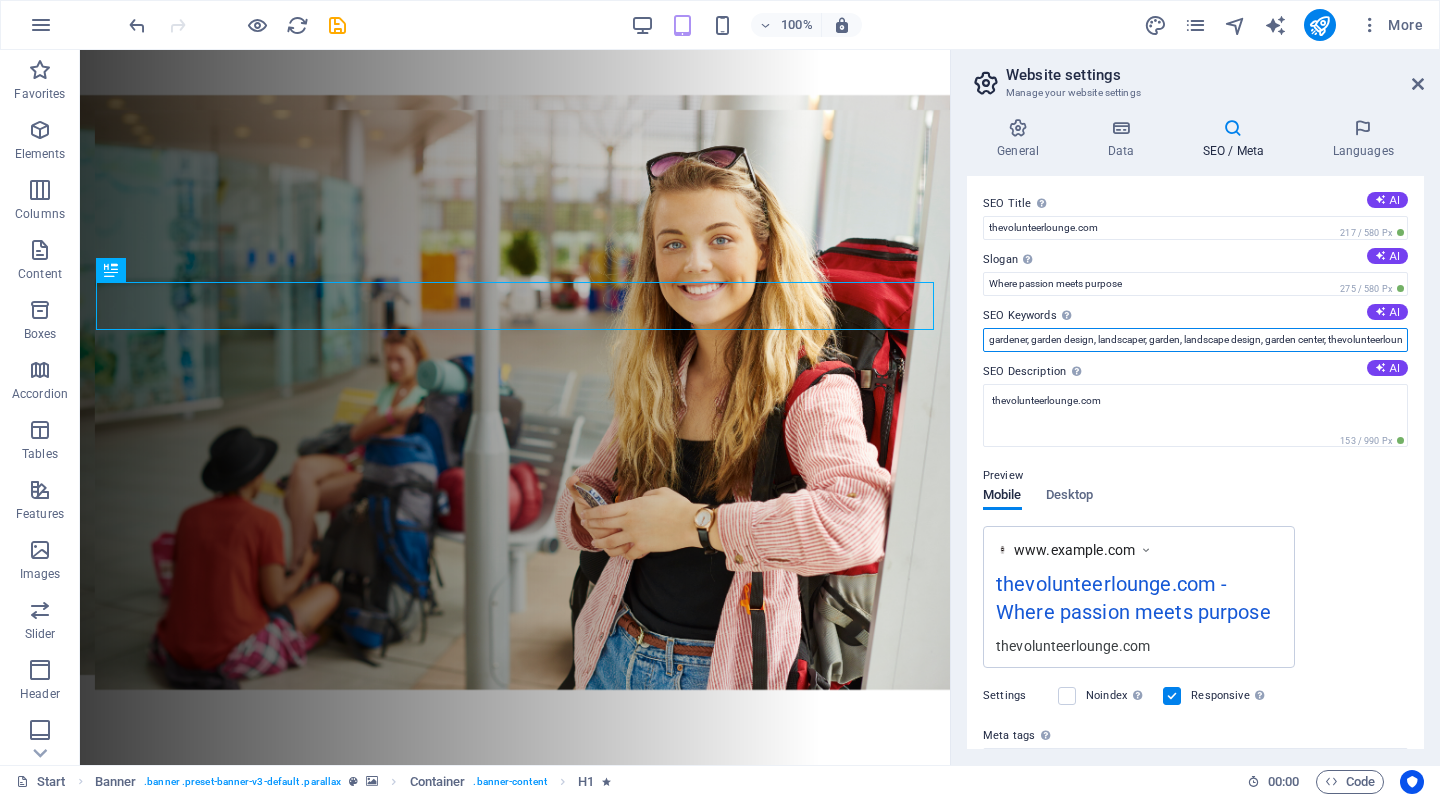 click on "gardener, garden design, landscaper, garden, landscape design, garden center, thevolunteerlounge.com, [CITY]" at bounding box center [1195, 340] 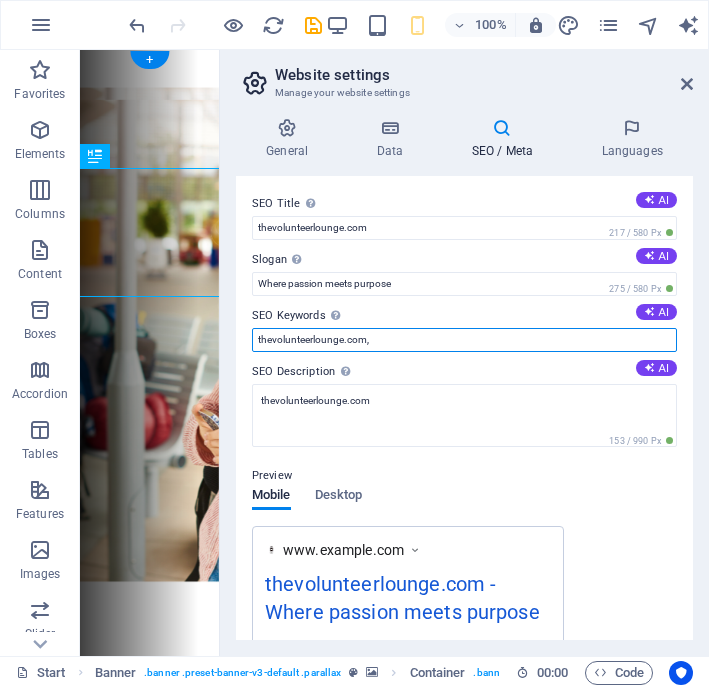 paste on "- Collaborative campaigns - volunteers - Share volunteer experiences - Traveling abroad - volunteering abroad  - crowdfunding - Go fund me - Campaigns - kickstarter - 5 ways to fund - 10 ways to fund - Projects - voluntary - fundraising - Funds - Fundraiser - Cheap fundraising ideas - Easy fundraising ideas - Fundraising with the public - Charity event ideas - Sponsored fundraising ideas - Raise money for  - Community fundraising - Family of volunteers - Challenges of volunteering - Cultural differences - Adapting to new culture - Homesick" 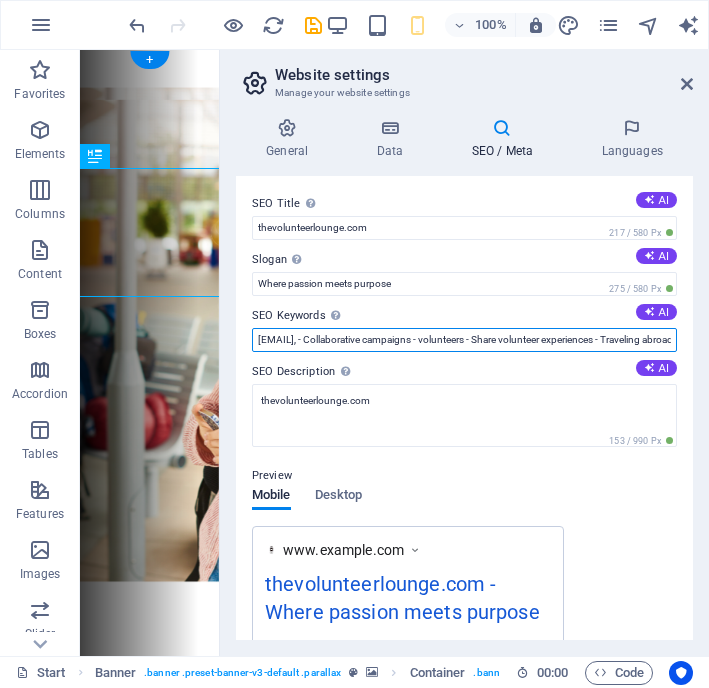click on "[EMAIL], - Collaborative campaigns - volunteers - Share volunteer experiences - Traveling abroad - volunteering abroad - crowdfunding - Go fund me - Campaigns - kickstarter - 5 ways to fund - 10 ways to fund - Projects - voluntary - fundraising - Funds - Fundraiser - Cheap fundraising ideas - Easy fundraising ideas - Fundraising with the public - Charity event ideas - Sponsored fundraising ideas - Raise money for - Community fundraising - Family of volunteers - Challenges of volunteering - Cultural differences - Adapting to new culture - Homesick" at bounding box center (464, 340) 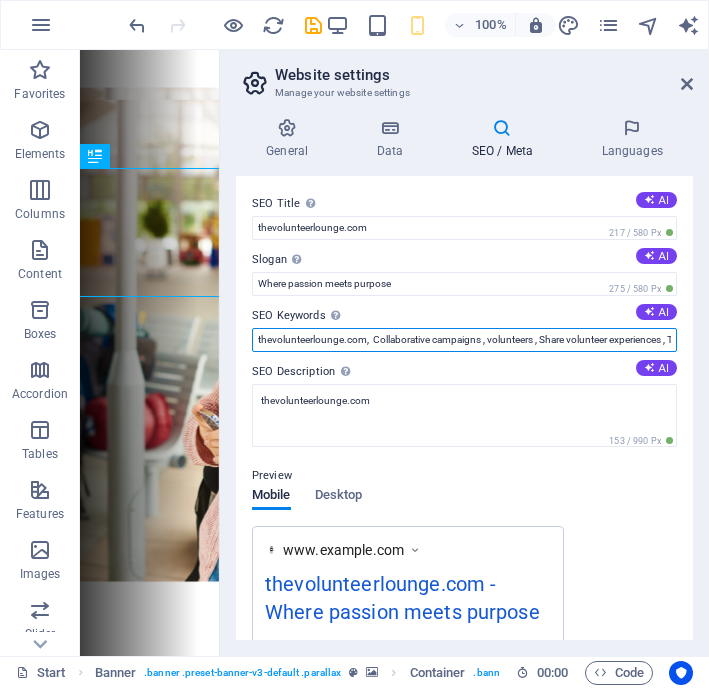 click on "thevolunteerlounge.com,  Collaborative campaigns , volunteers , Share volunteer experiences , Traveling abroad , volunteering abroad  , crowdfunding , Go fund me , Campaigns , kickstarter , 5 ways to fund , 10 ways to fund , Projects -,voluntary - fundraising - Funds - Fundraiser - Cheap fundraising ideas - Easy fundraising ideas - Fundraising with the public - Charity event ideas - Sponsored fundraising ideas - Raise money for  - Community fundraising - Family of volunteers - Challenges of volunteering - Cultural differences - Adapting to new culture - Homesick" at bounding box center (464, 340) 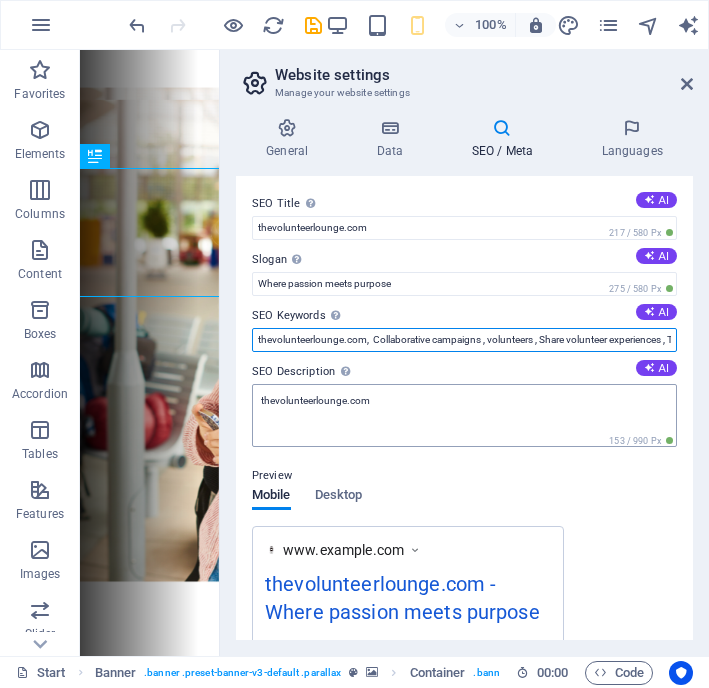 type on "thevolunteerlounge.com,  Collaborative campaigns , volunteers , Share volunteer experiences , Traveling abroad , volunteering abroad  , crowdfunding , Go fund me , Campaigns , kickstarter , 5 ways to fund , 10 ways to fund , Projects , voluntary , fundraising , Funds , Fundraiser , Cheap fundraising ideas , Easy fundraising ideas , Fundraising with the public , Charity event ideas , Sponsored fundraising ideas , Raise money for  , Community fundraising , Family of volunteers , Challenges of volunteering , Cultural differences , Adapting to new culture , Homesick" 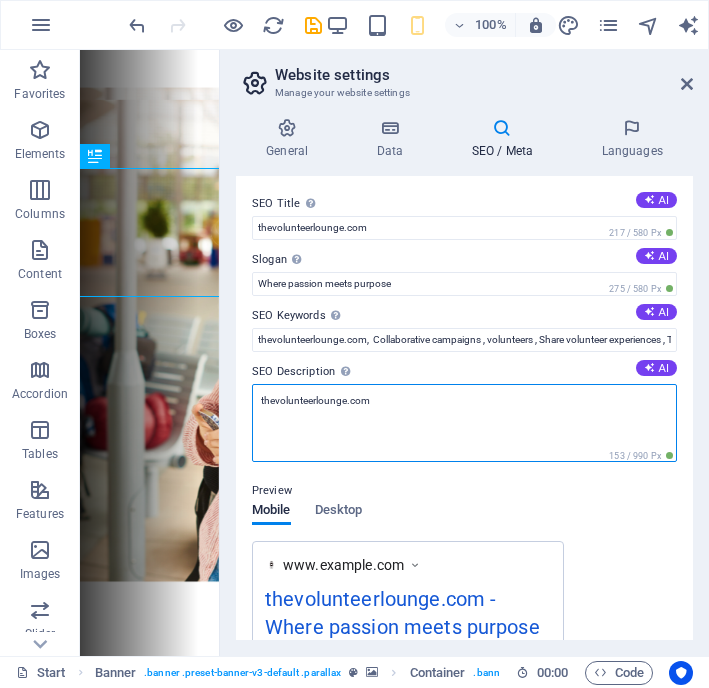 click on "thevolunteerlounge.com" at bounding box center [464, 423] 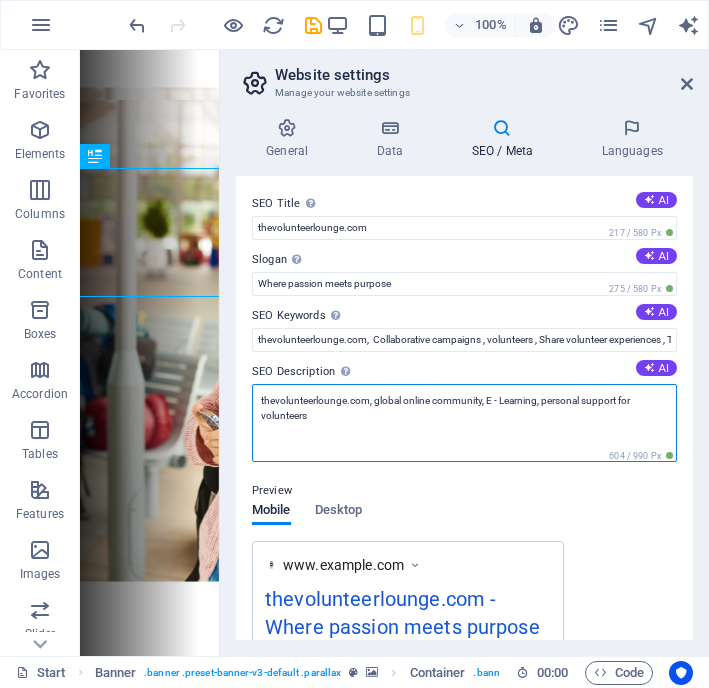scroll, scrollTop: 0, scrollLeft: 0, axis: both 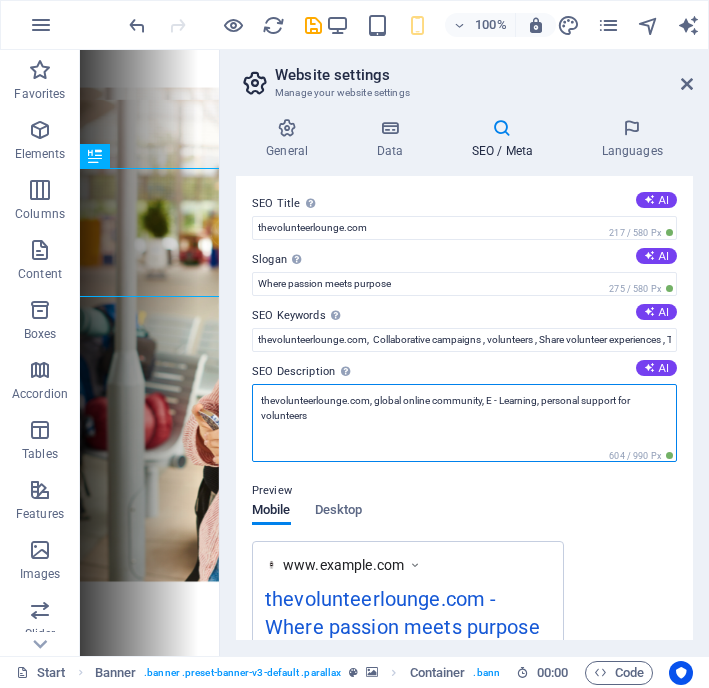 click on "thevolunteerlounge.com, global online community, E - Learning, personal support for volunteers" at bounding box center [464, 423] 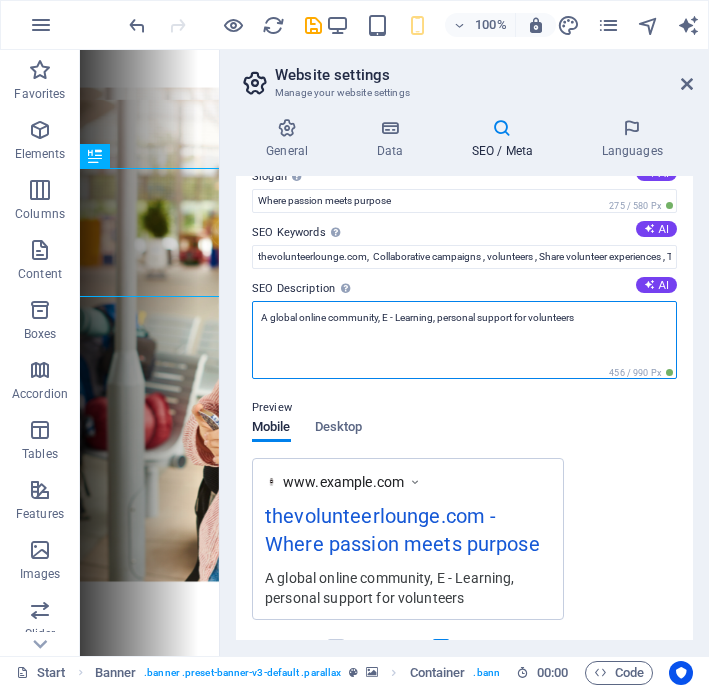 scroll, scrollTop: 9, scrollLeft: 0, axis: vertical 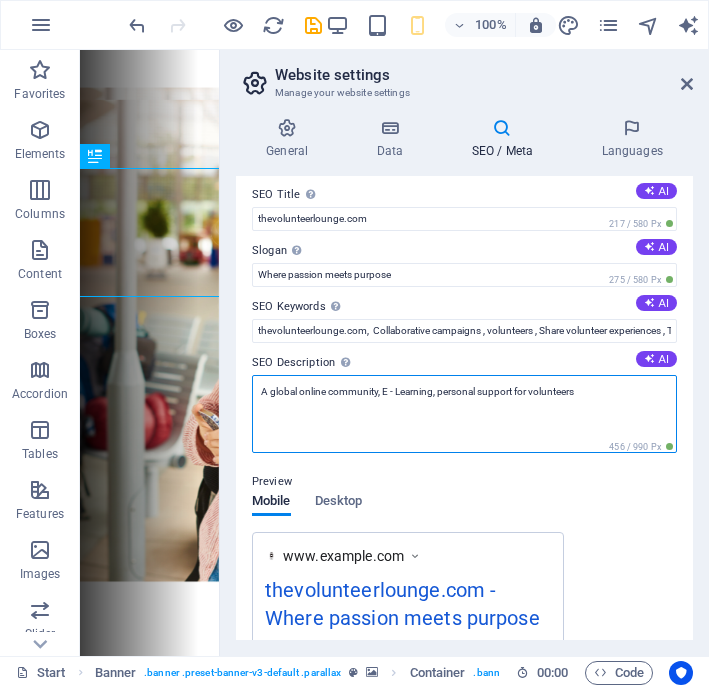 click on "A global online community, E - Learning, personal support for volunteers" at bounding box center (464, 414) 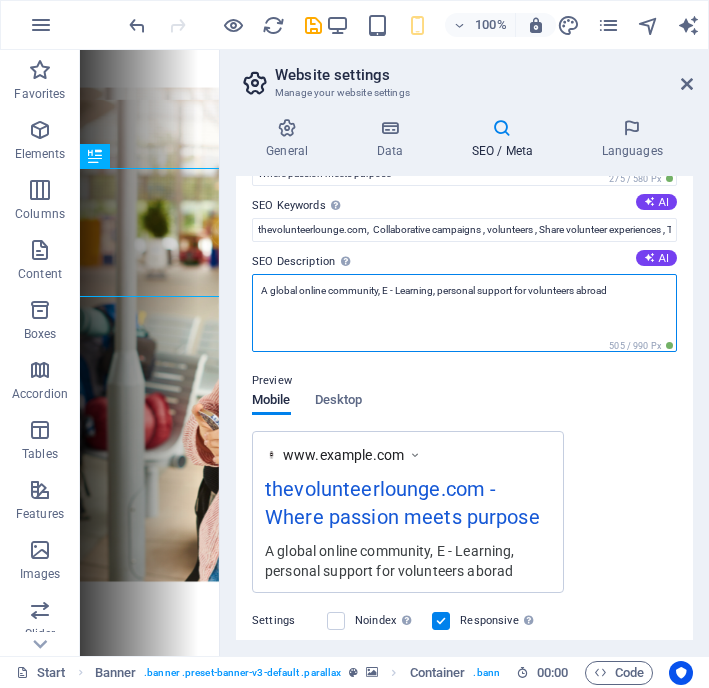 scroll, scrollTop: 152, scrollLeft: 0, axis: vertical 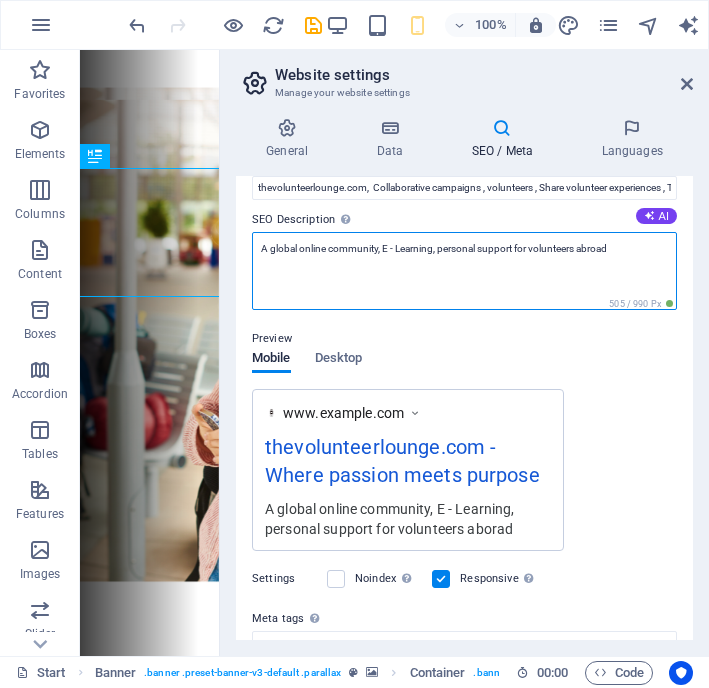 click on "A global online community, E - Learning, personal support for volunteers abroad" at bounding box center (464, 271) 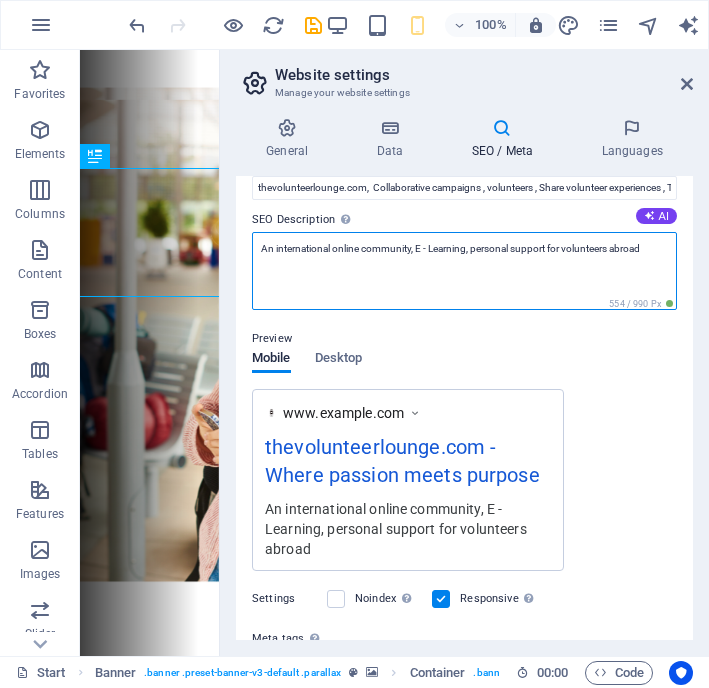 click on "An international online community, E - Learning, personal support for volunteers abroad" at bounding box center [464, 271] 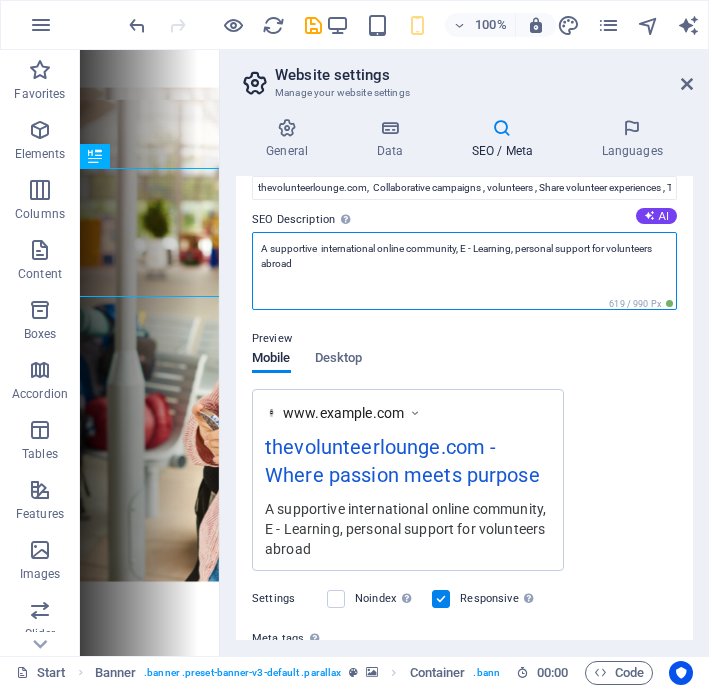 click on "A supportive  international online community, E - Learning, personal support for volunteers abroad" at bounding box center (464, 271) 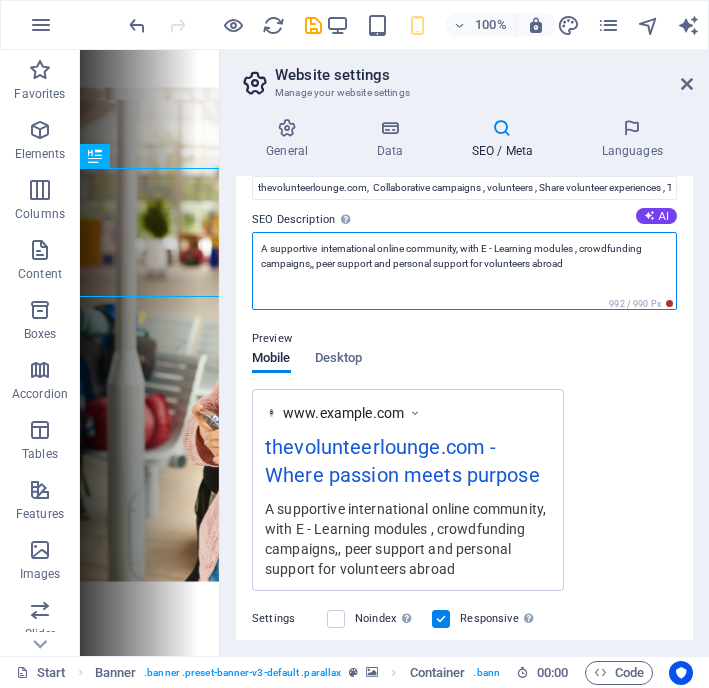 click on "A supportive  international online community, with E - Learning modules , crowdfunding campaigns,, peer support and personal support for volunteers abroad" at bounding box center (464, 271) 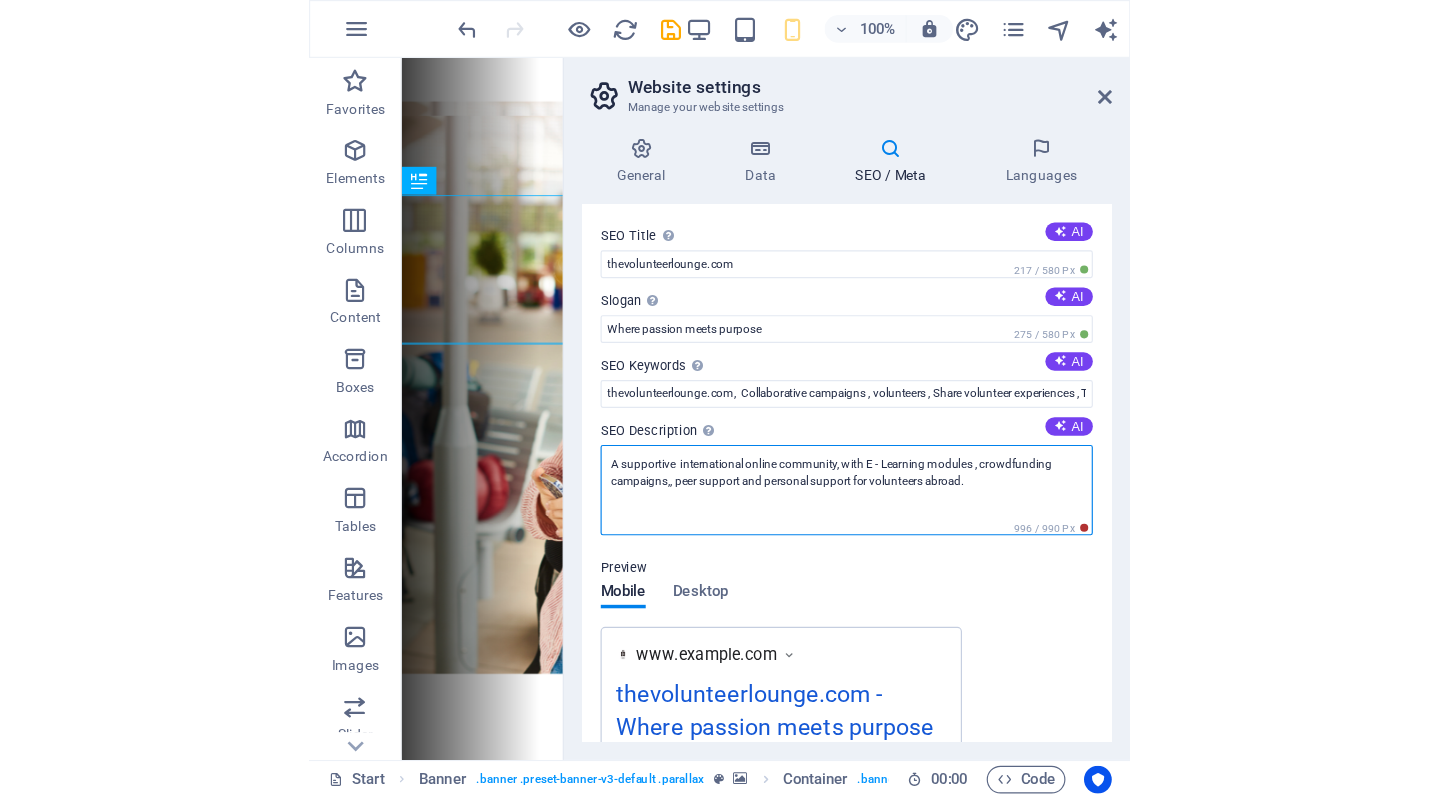 scroll, scrollTop: 0, scrollLeft: 0, axis: both 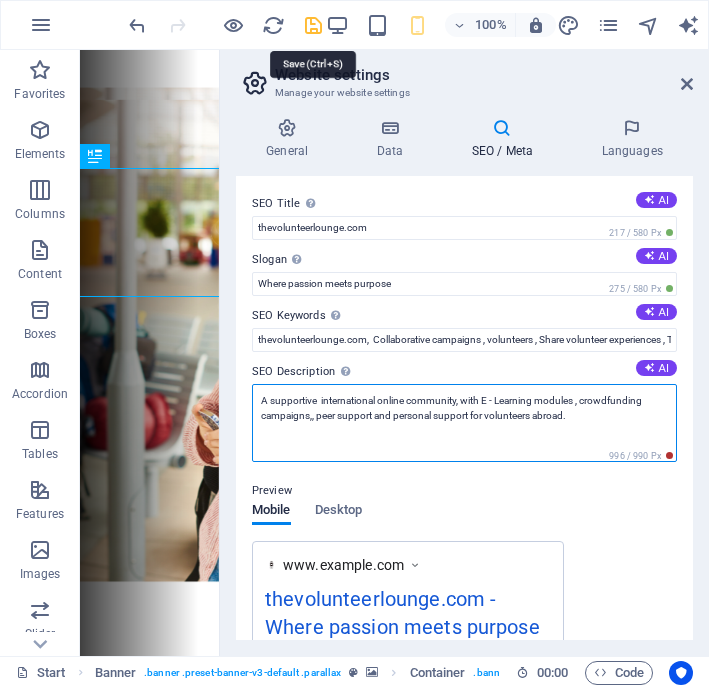 type on "A supportive  international online community, with E - Learning modules , crowdfunding campaigns,, peer support and personal support for volunteers abroad." 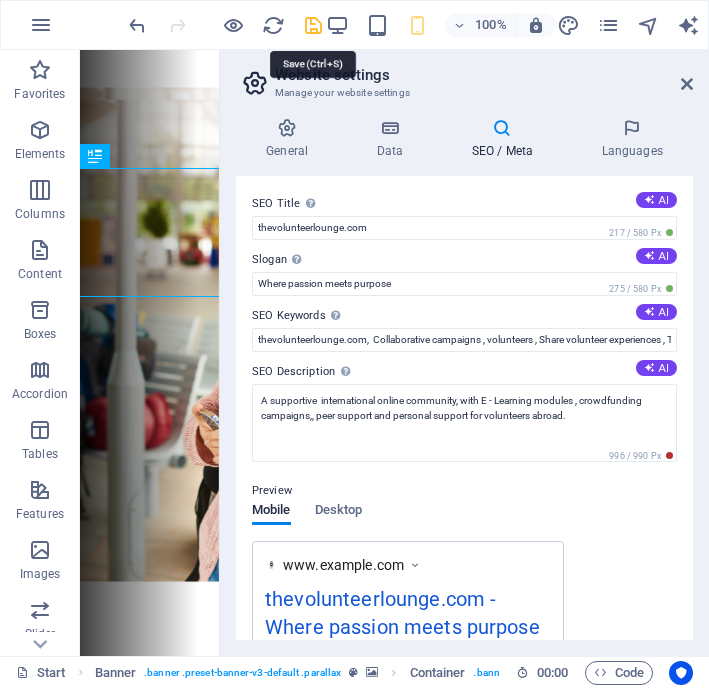click at bounding box center (313, 25) 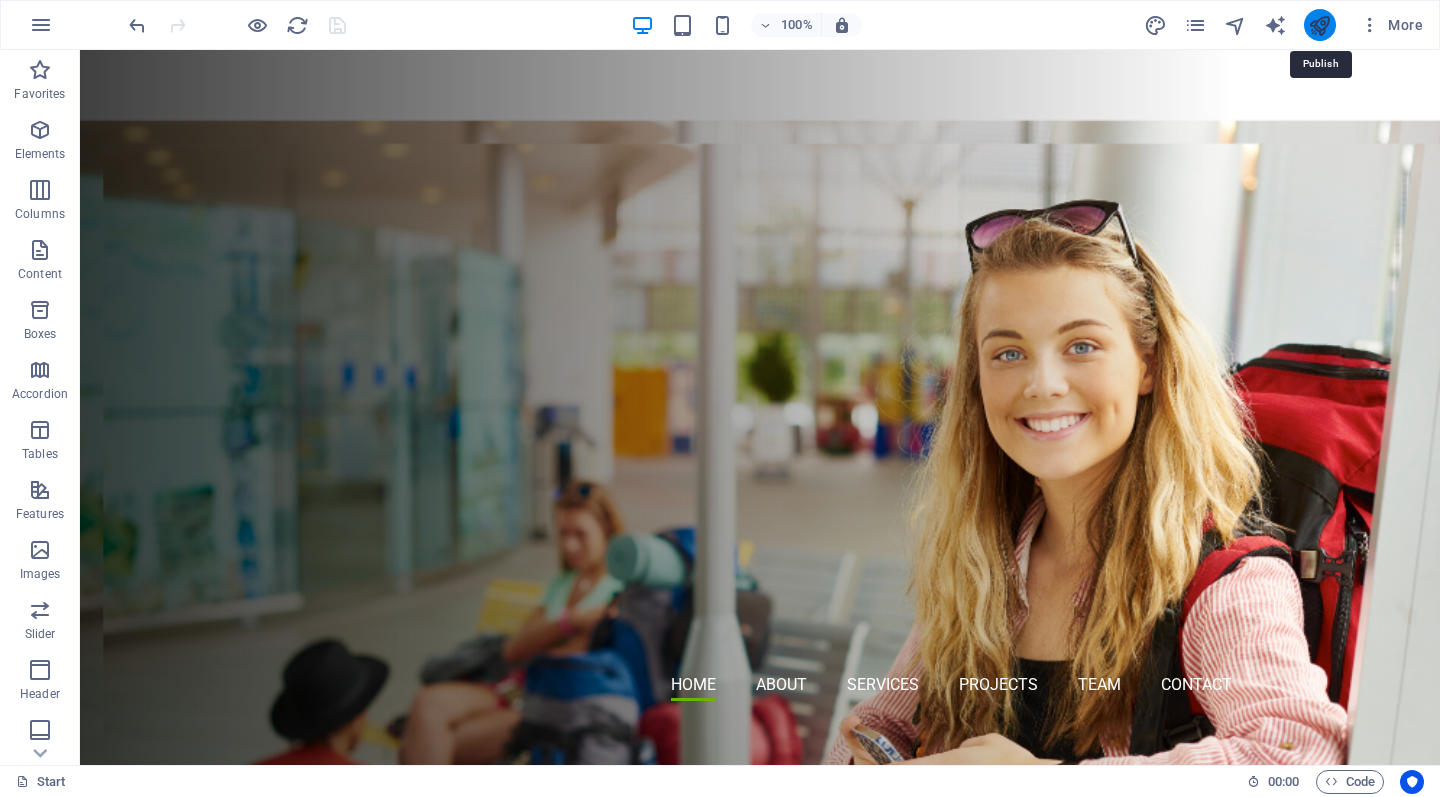 click at bounding box center (1319, 25) 